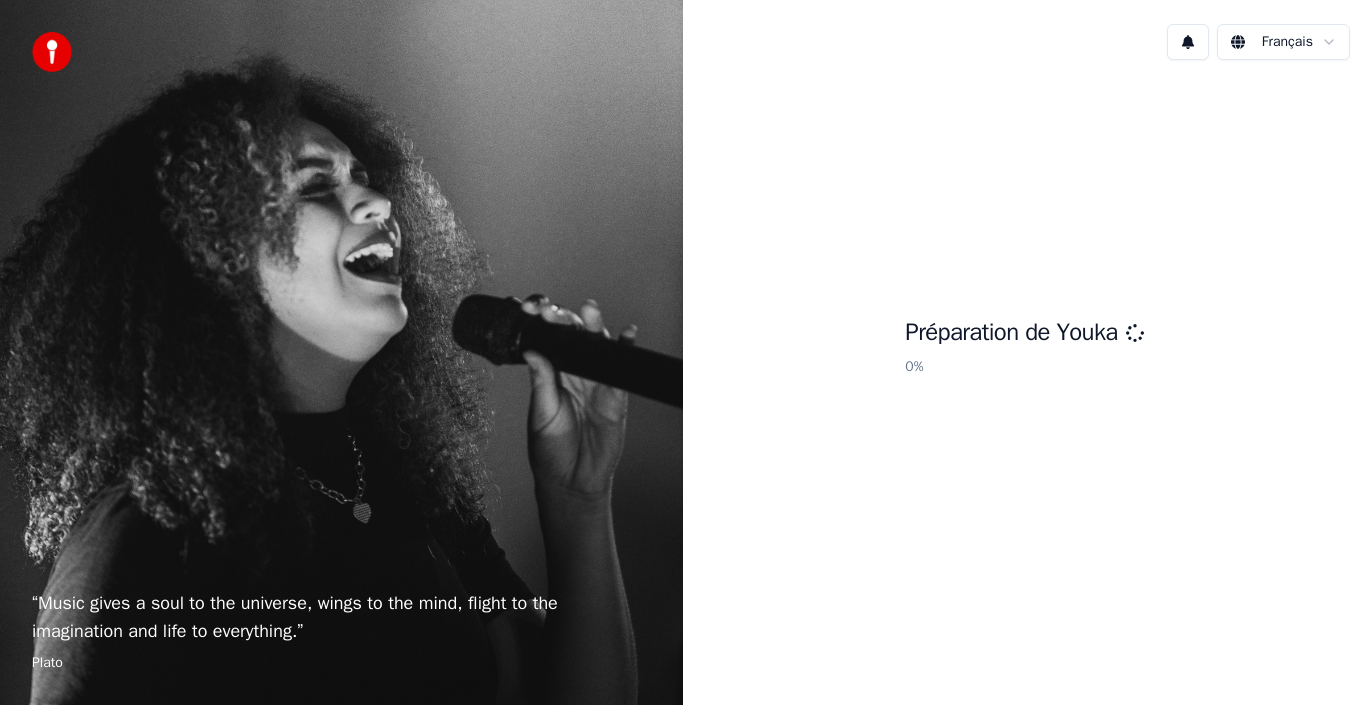 scroll, scrollTop: 0, scrollLeft: 0, axis: both 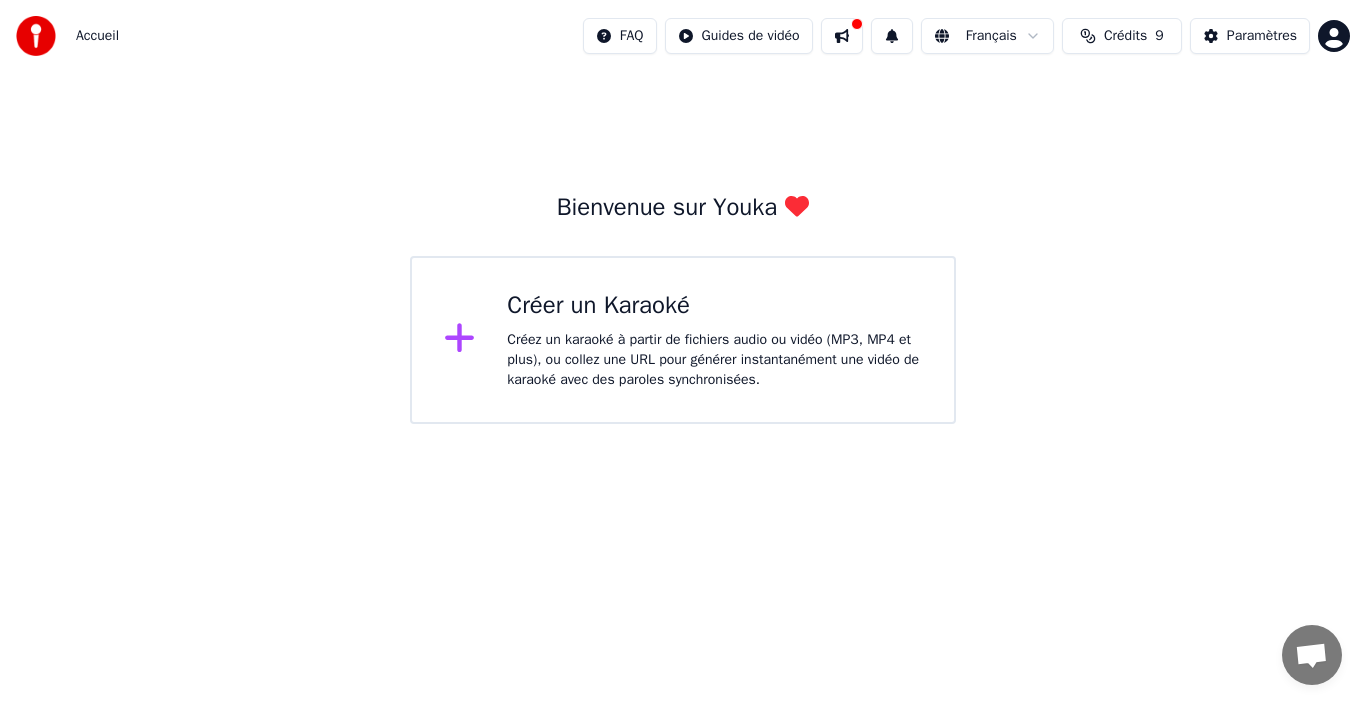 click on "Créer un Karaoké" at bounding box center [714, 306] 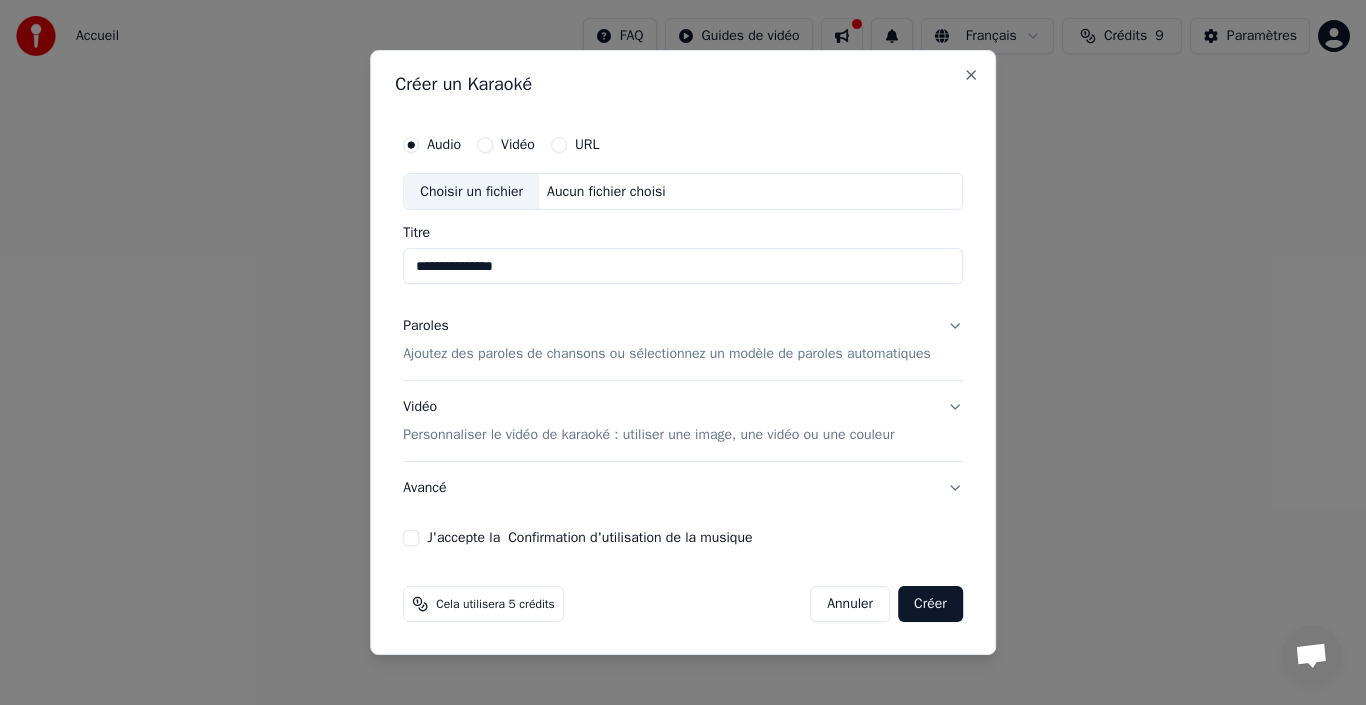 click on "Choisir un fichier" at bounding box center [471, 192] 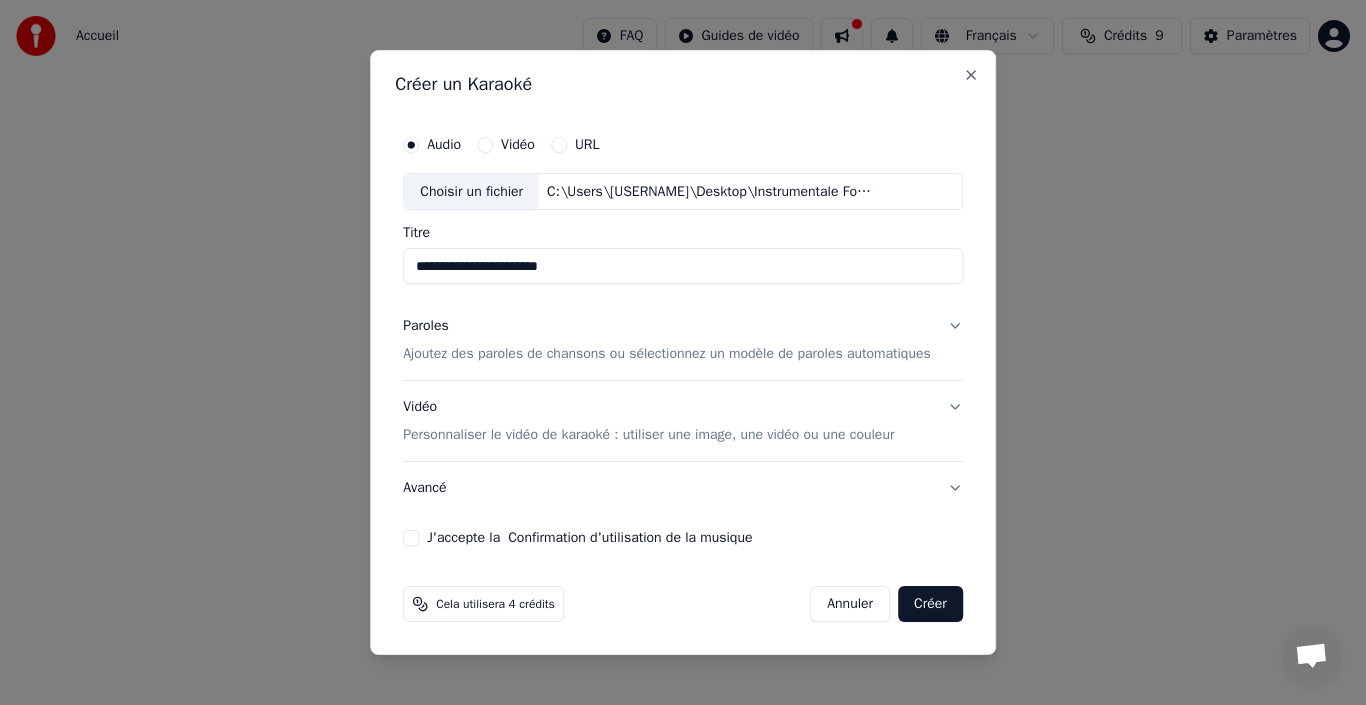 click on "Créer" at bounding box center [930, 604] 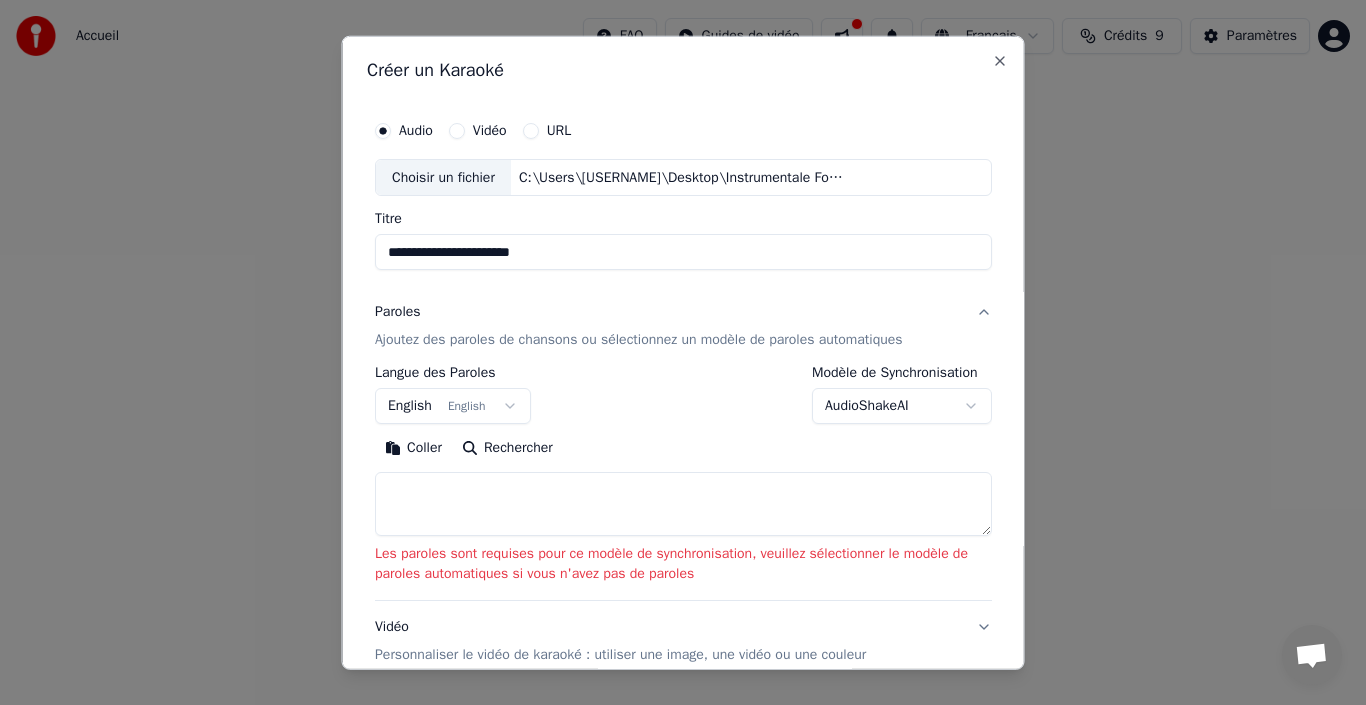click on "**********" at bounding box center [683, 212] 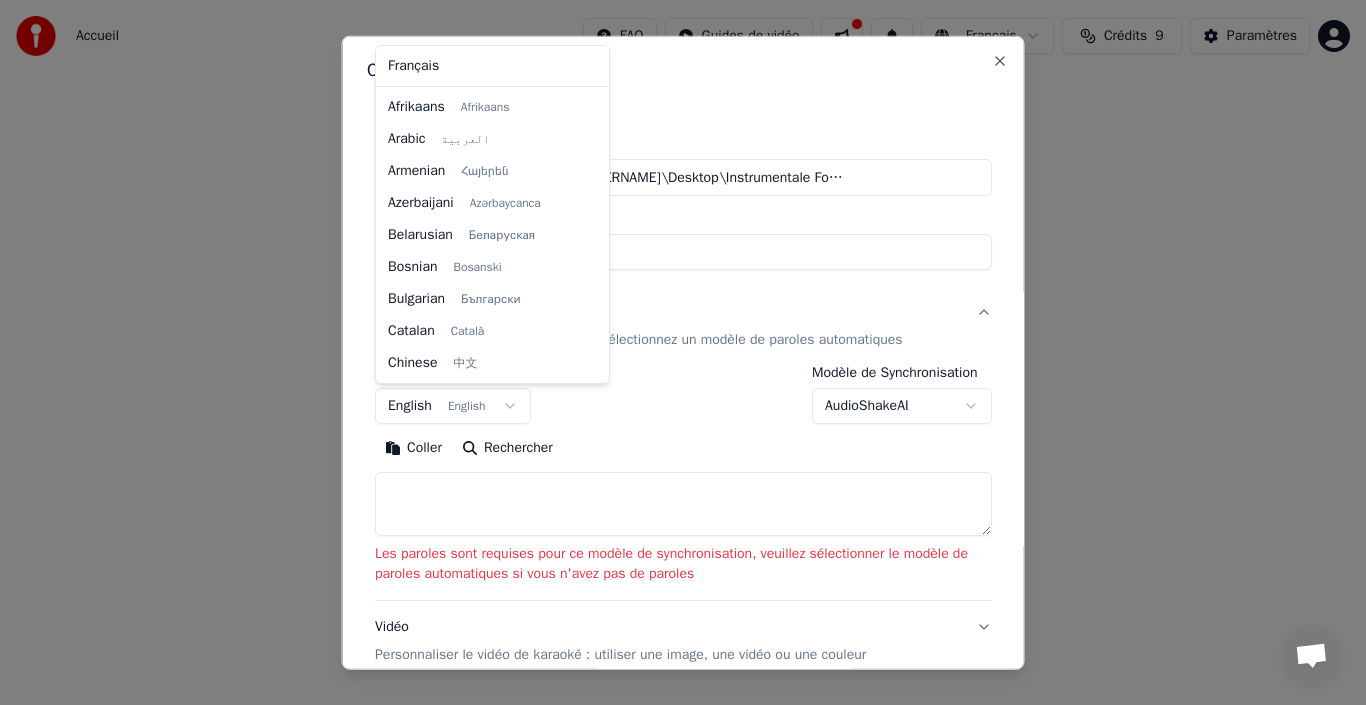 scroll, scrollTop: 160, scrollLeft: 0, axis: vertical 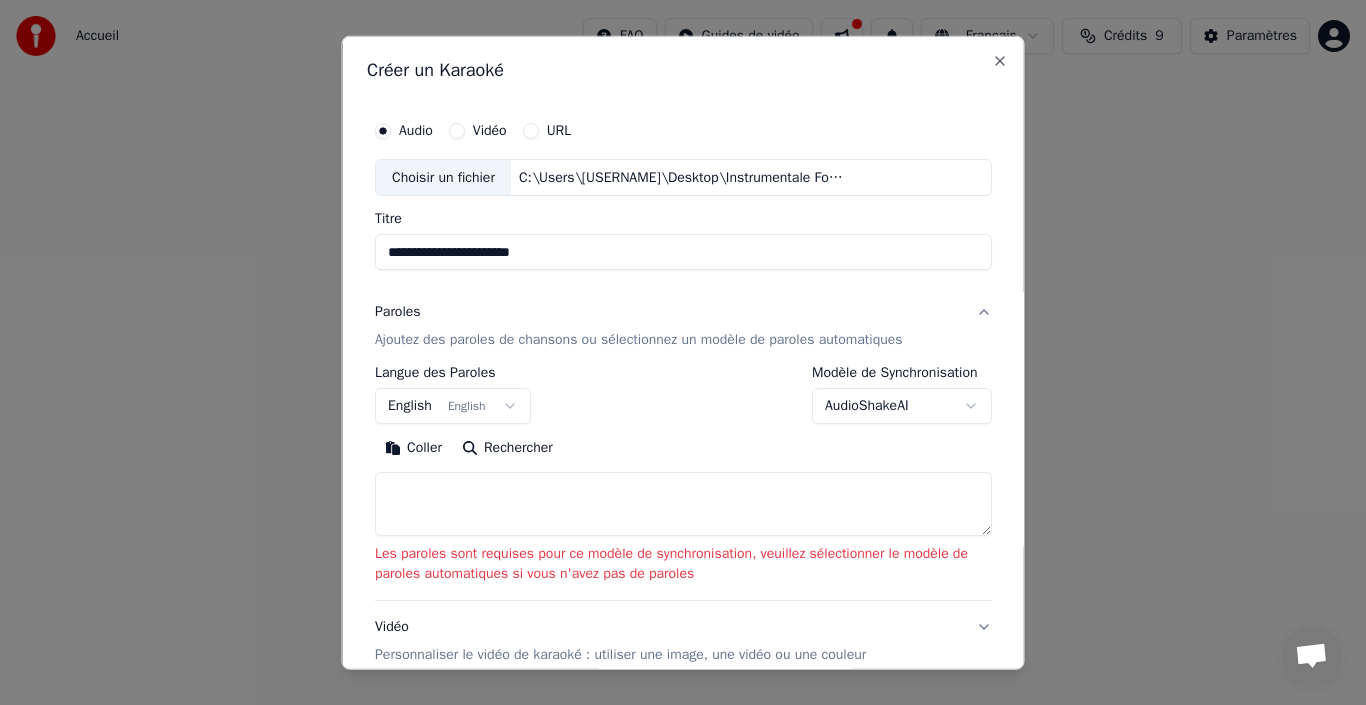 click on "**********" at bounding box center (683, 212) 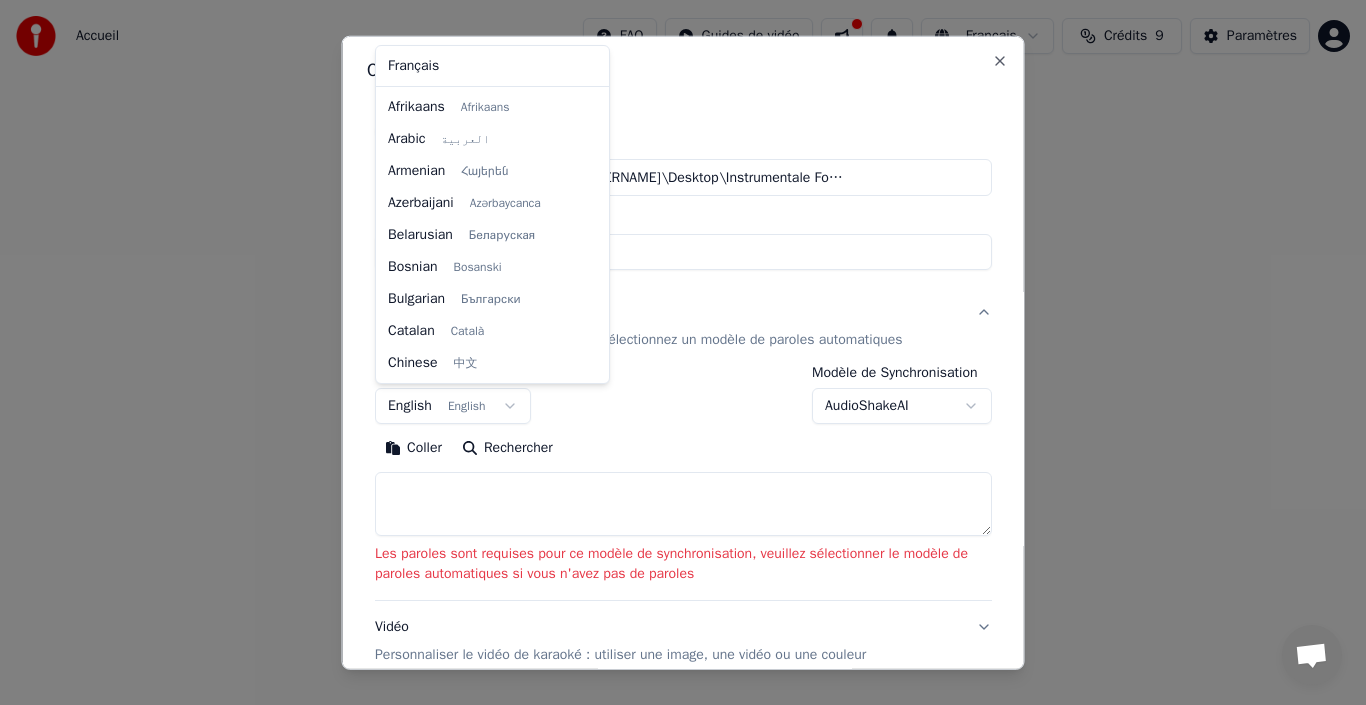 click on "**********" at bounding box center (683, 212) 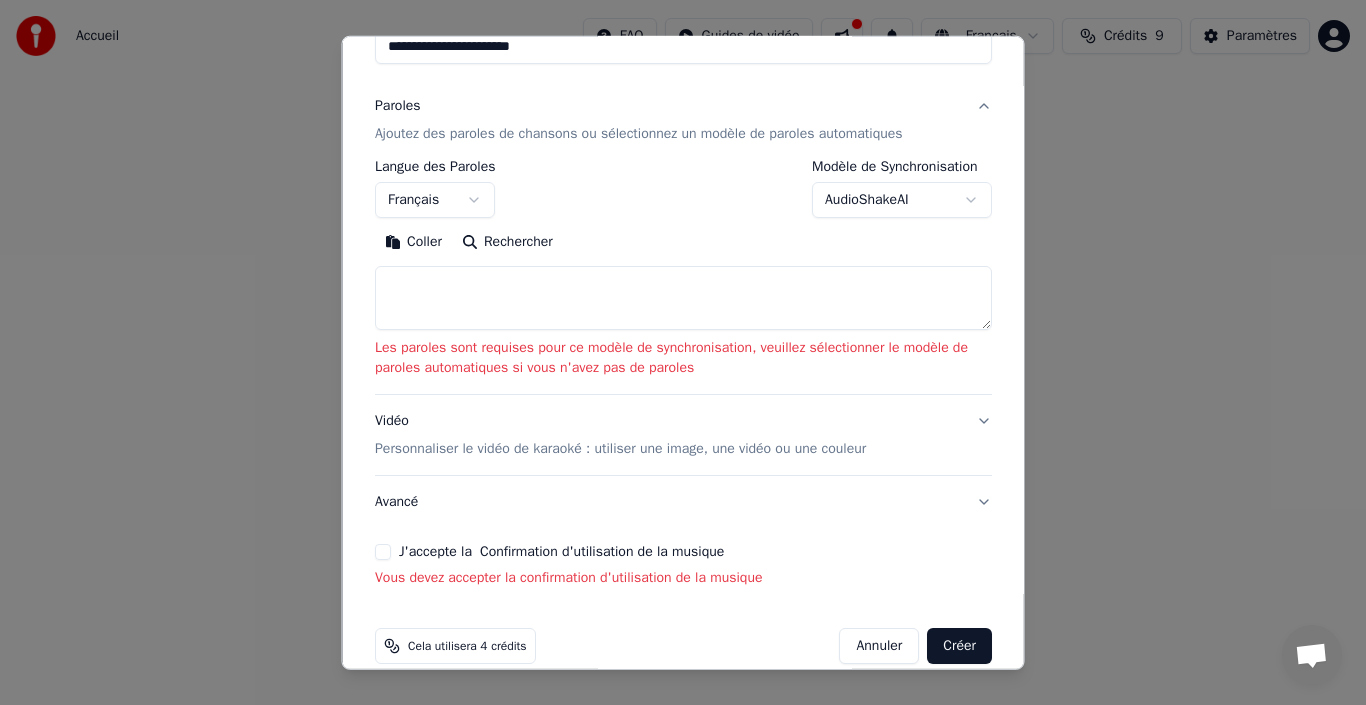 scroll, scrollTop: 233, scrollLeft: 0, axis: vertical 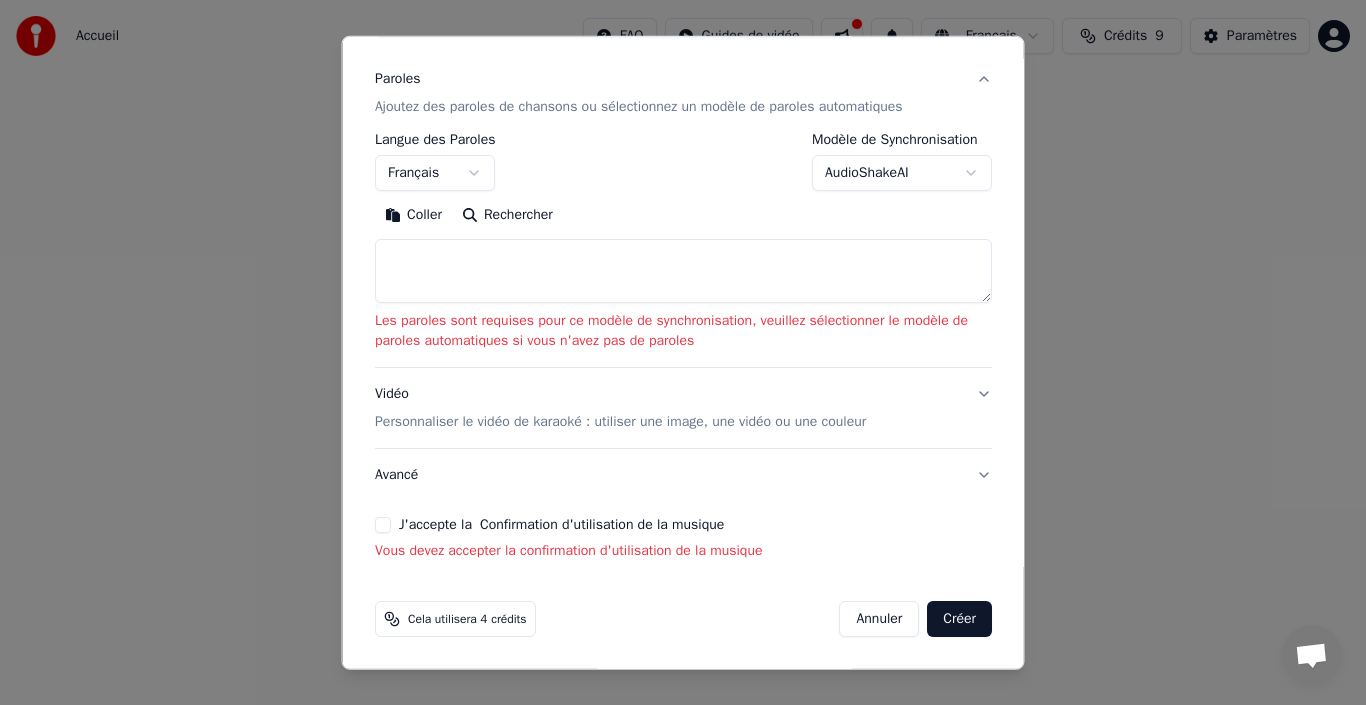 click on "J'accepte la   Confirmation d'utilisation de la musique" at bounding box center [383, 525] 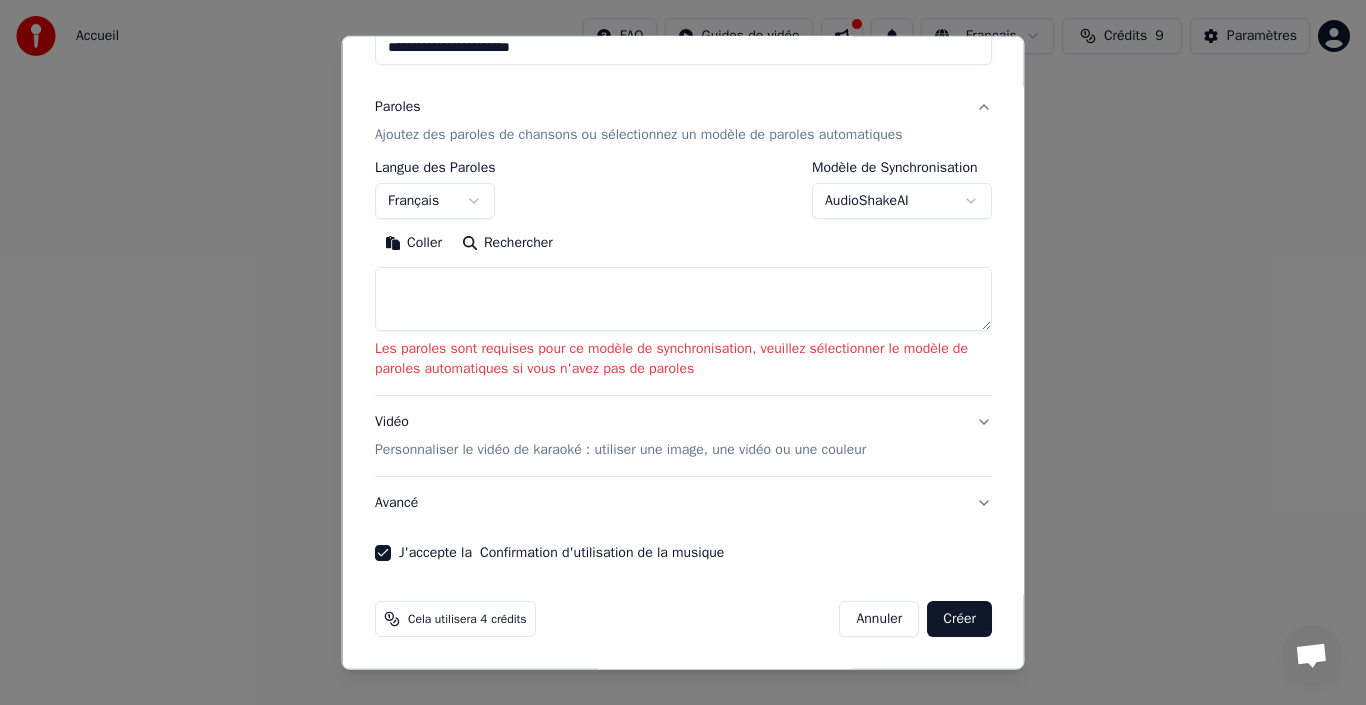 click on "Créer" at bounding box center (959, 619) 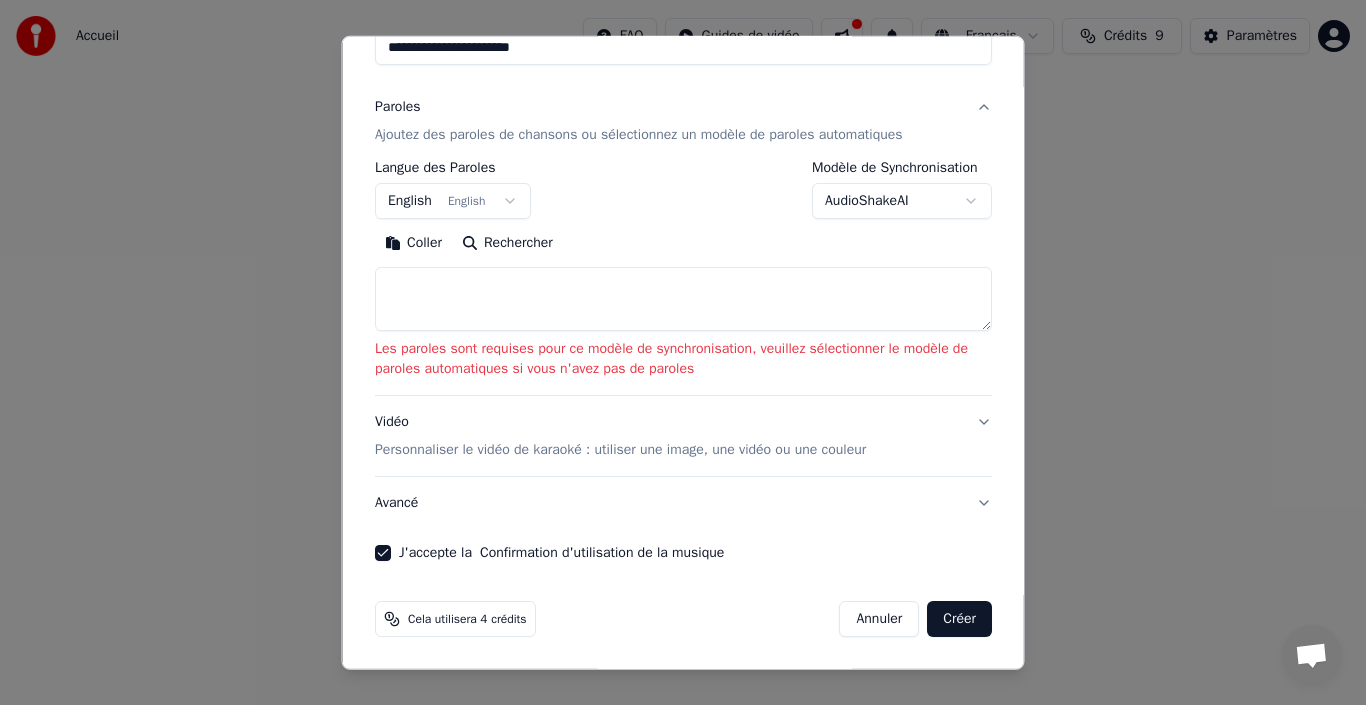 click on "**********" at bounding box center [683, 212] 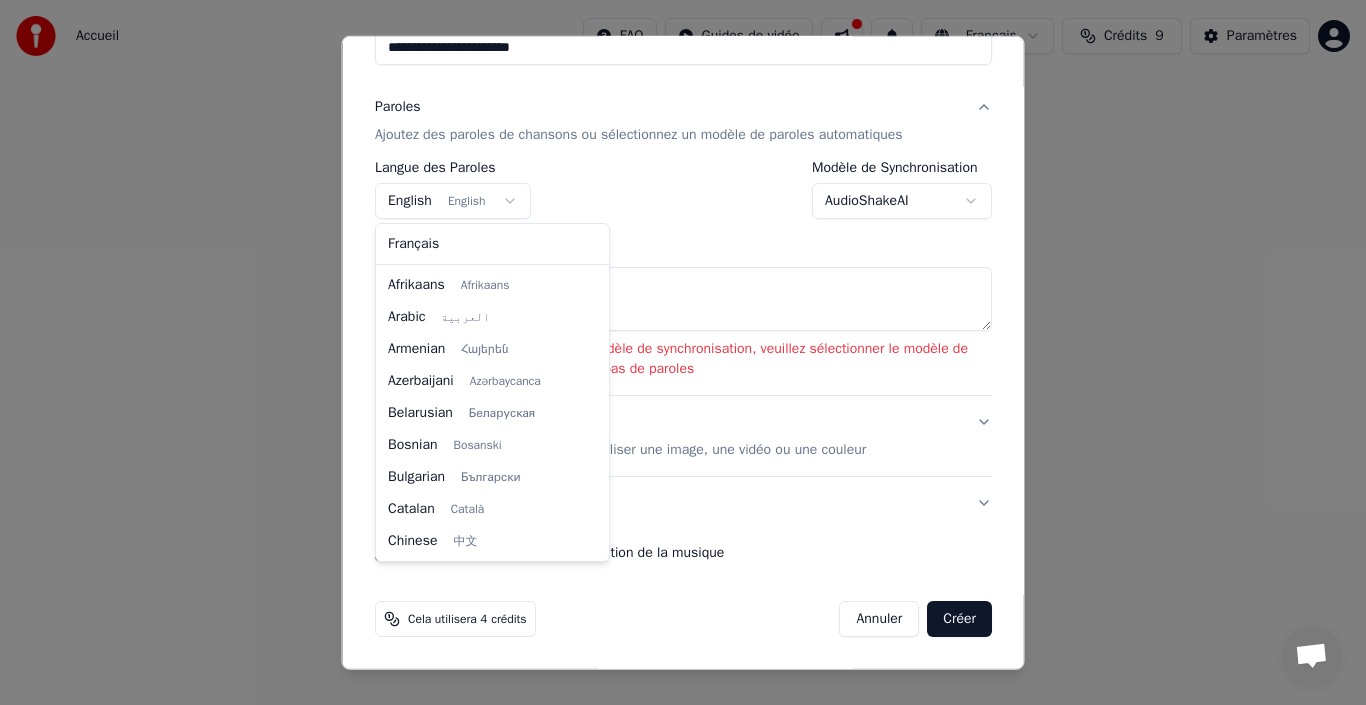 scroll, scrollTop: 160, scrollLeft: 0, axis: vertical 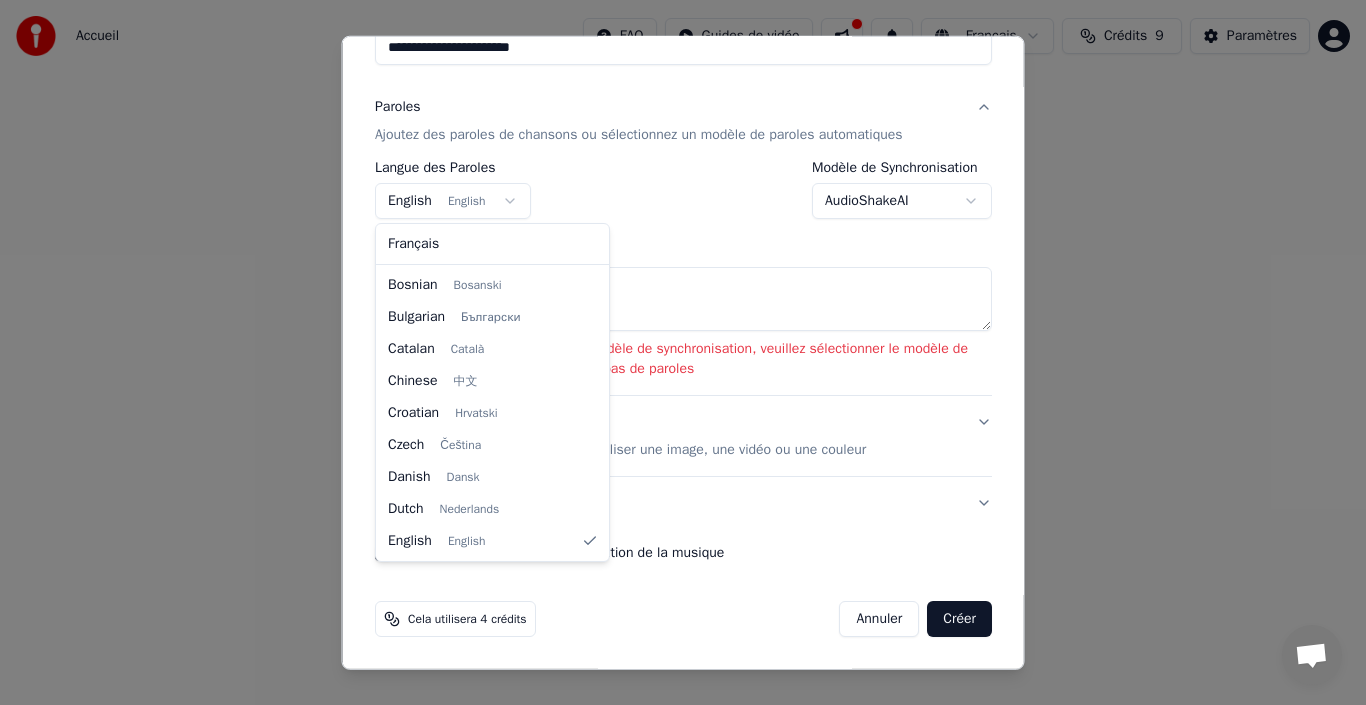 select on "**" 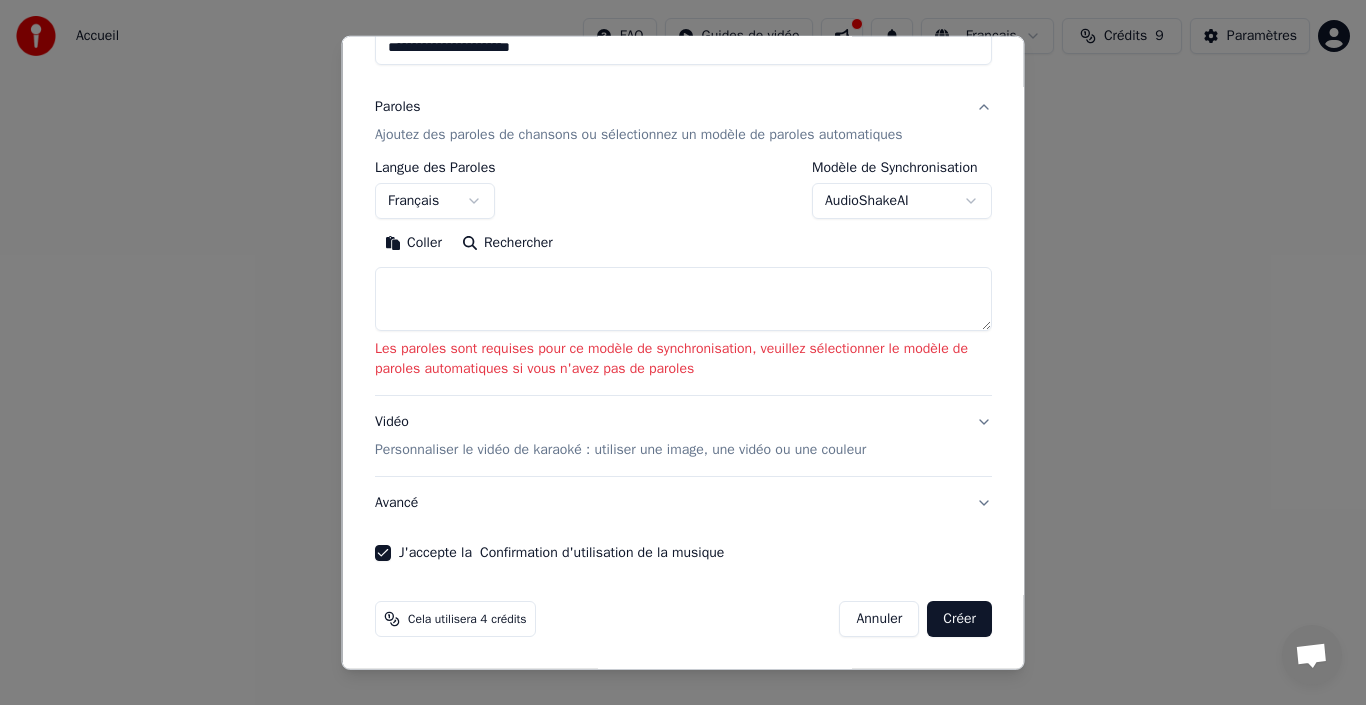 click at bounding box center [683, 299] 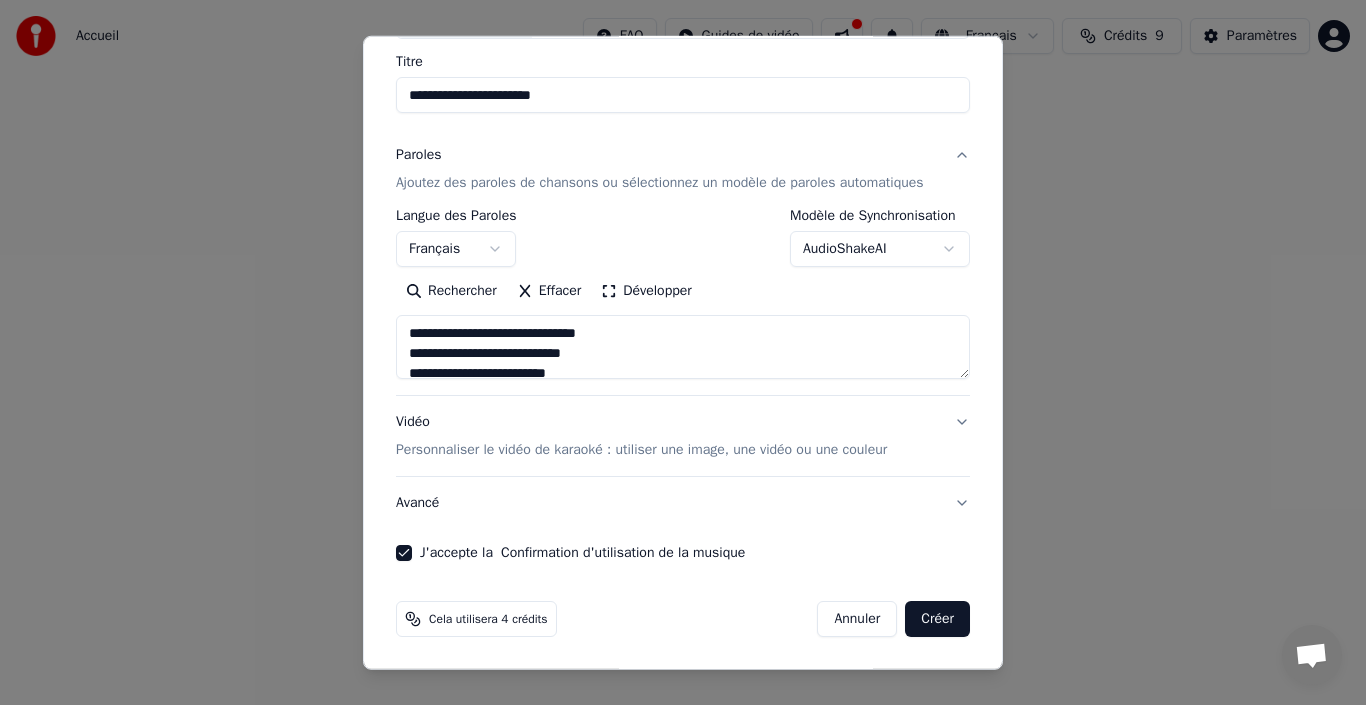 scroll, scrollTop: 665, scrollLeft: 0, axis: vertical 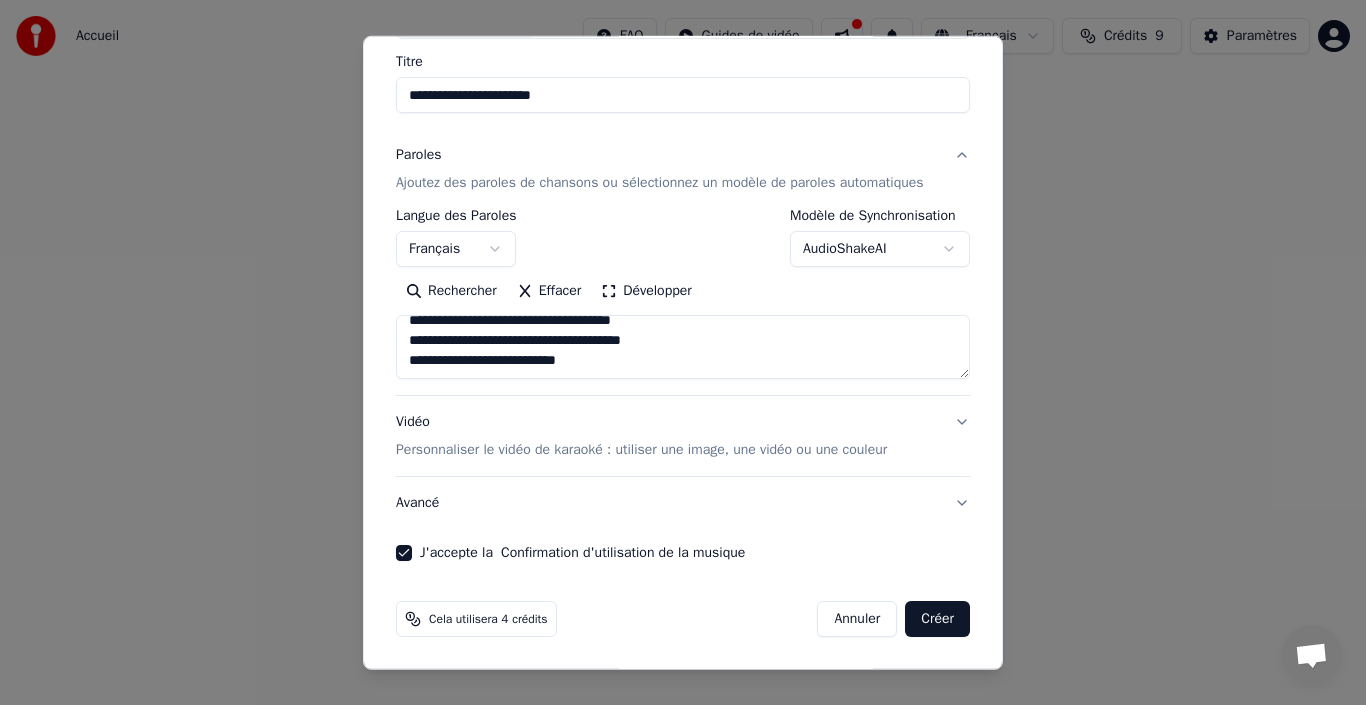 type on "**********" 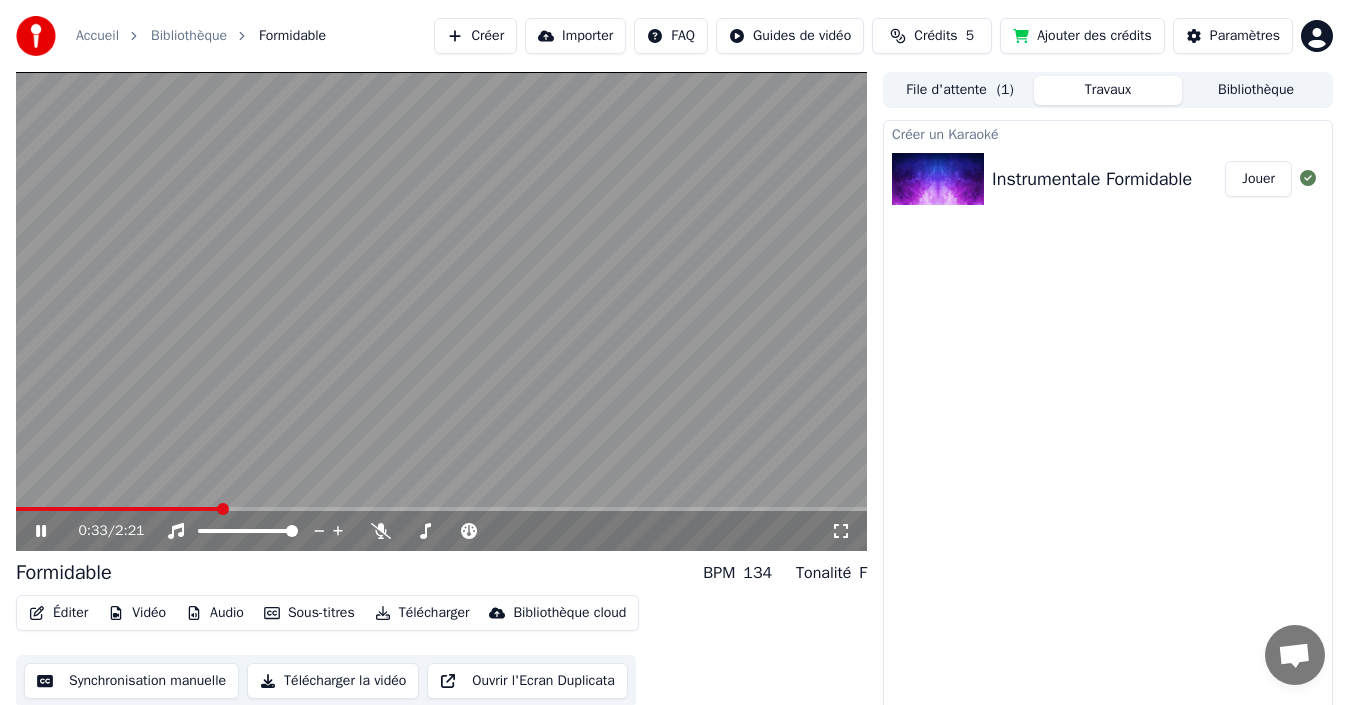 click at bounding box center (441, 311) 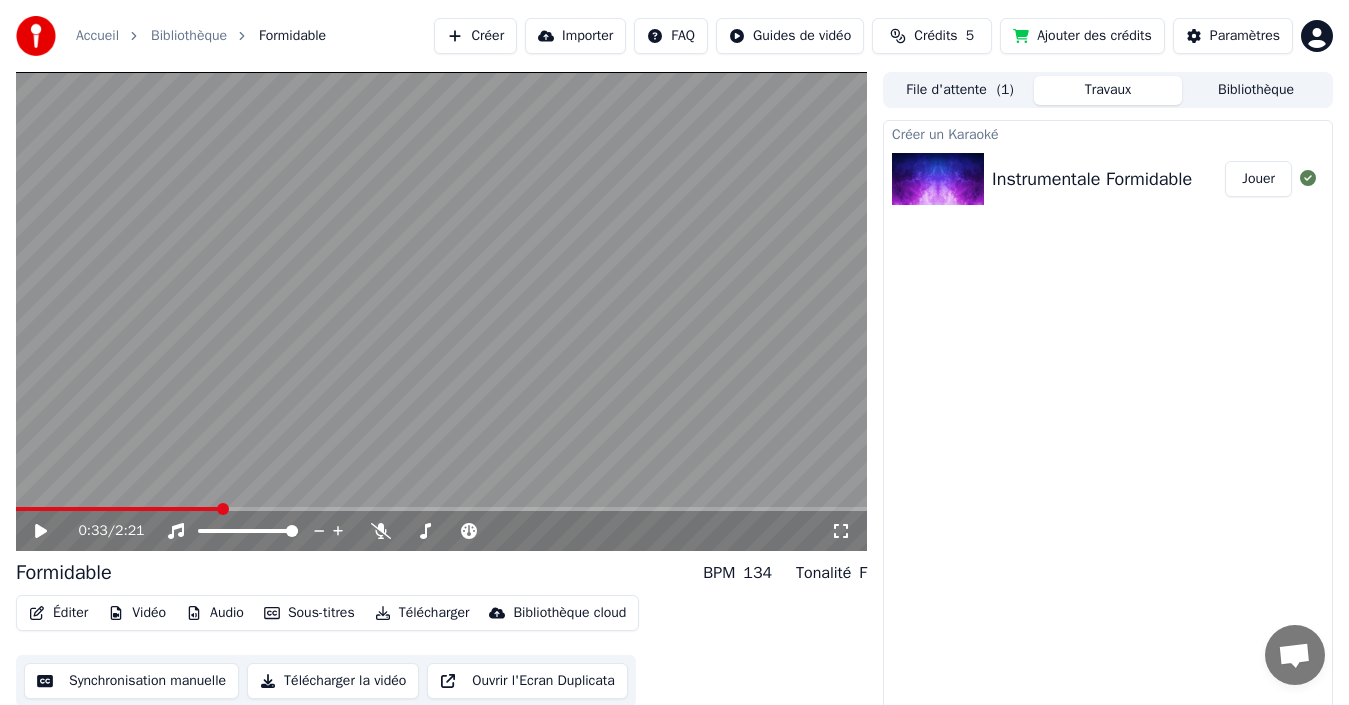click at bounding box center [441, 311] 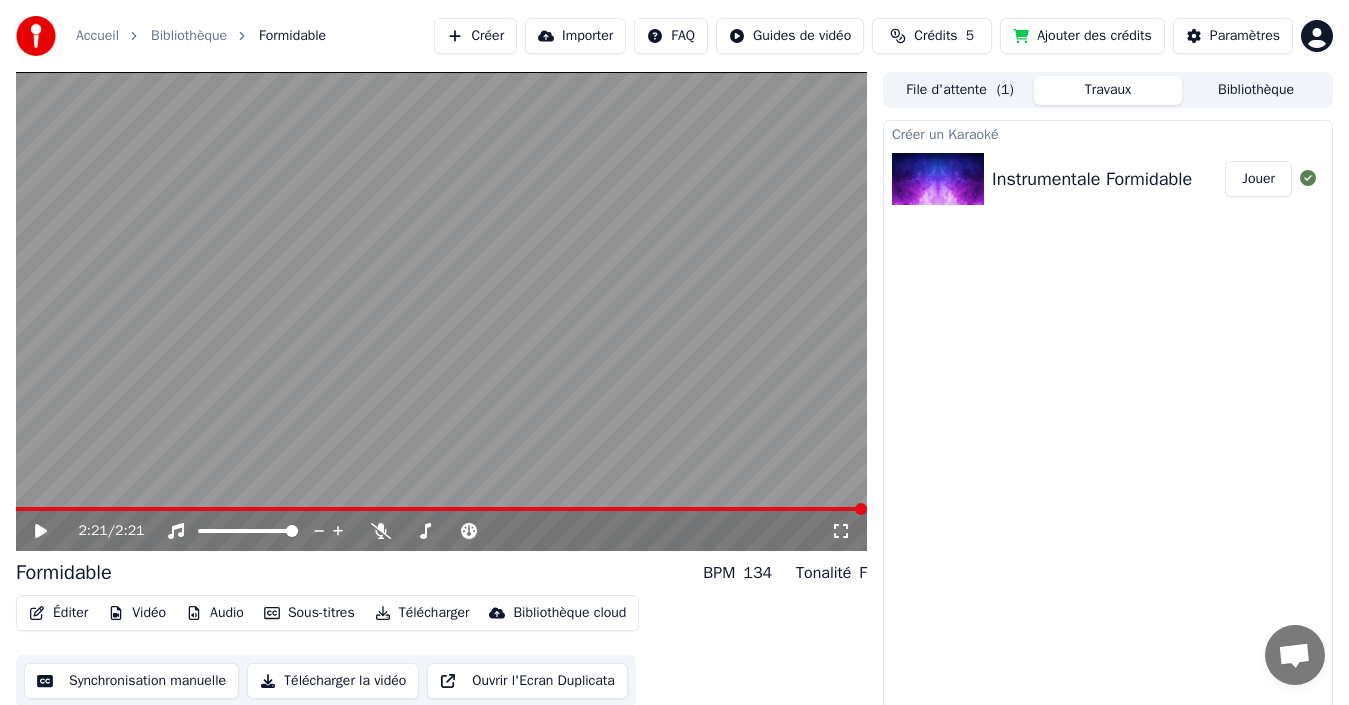click on "Télécharger la vidéo" at bounding box center [333, 681] 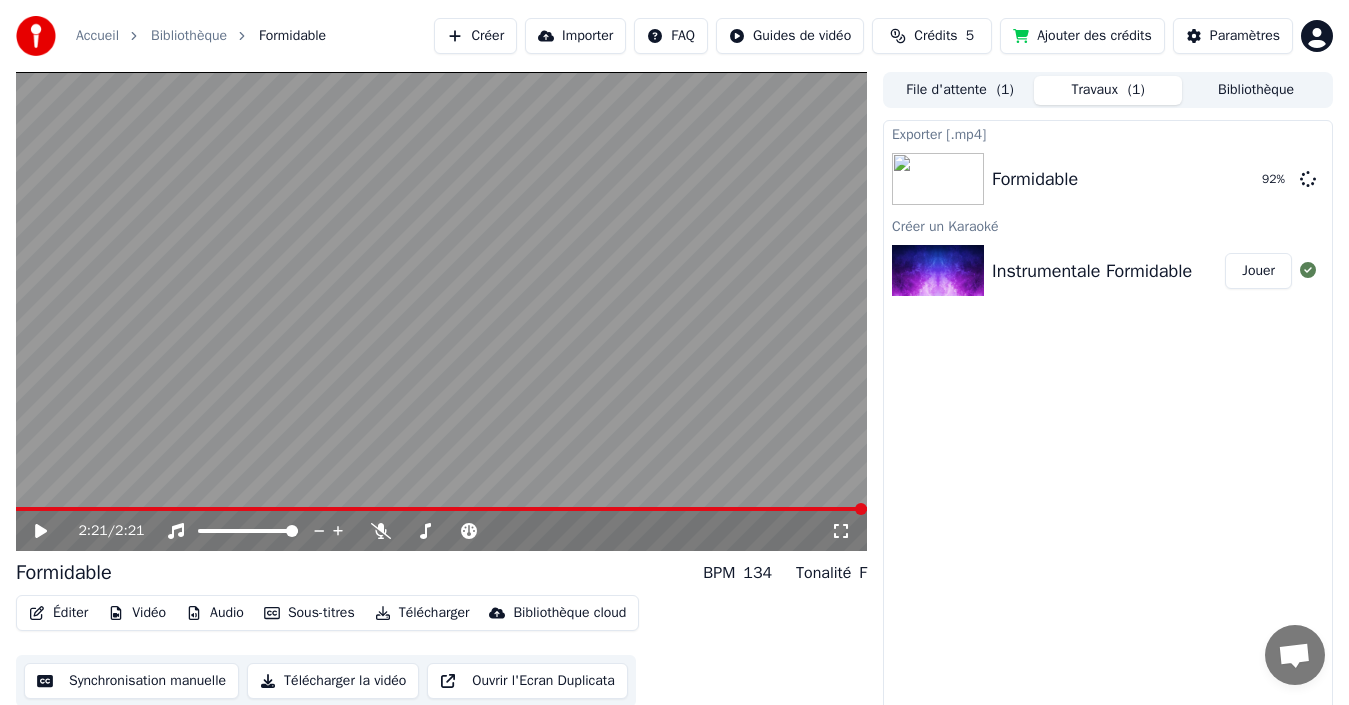 click 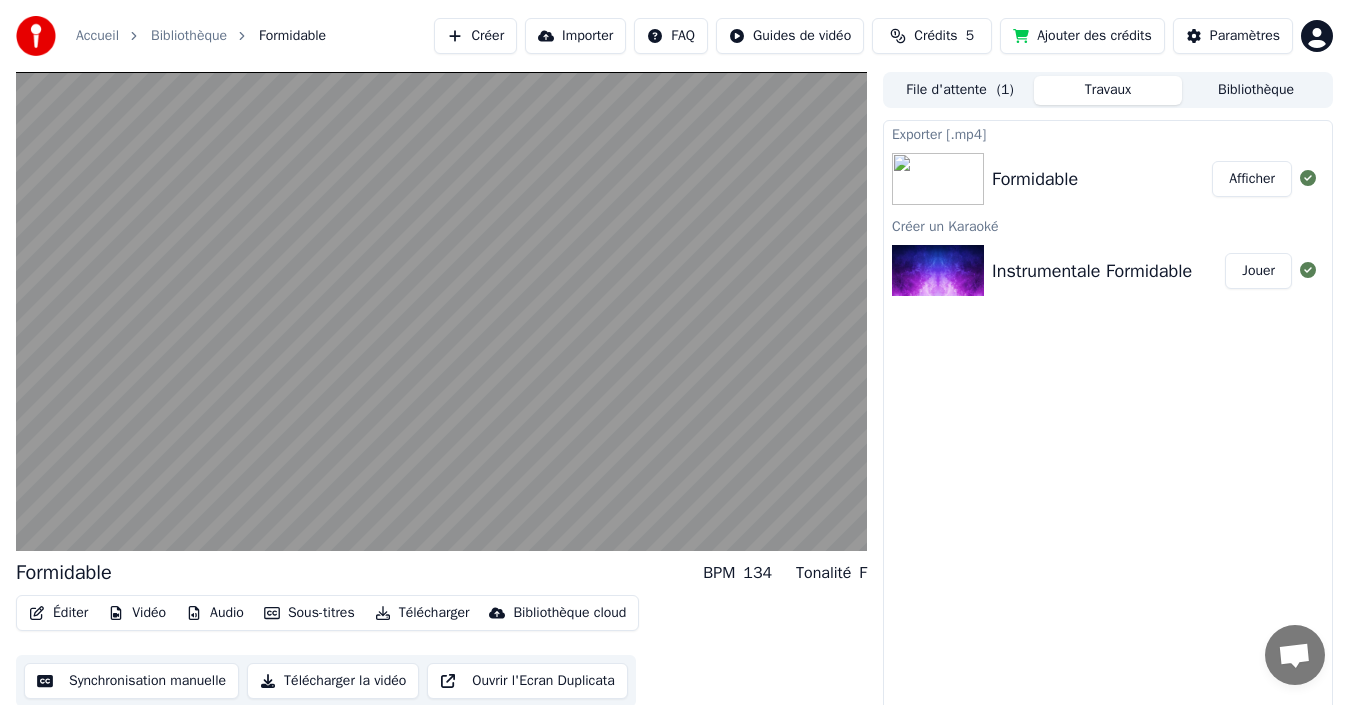 click on "Afficher" at bounding box center [1252, 179] 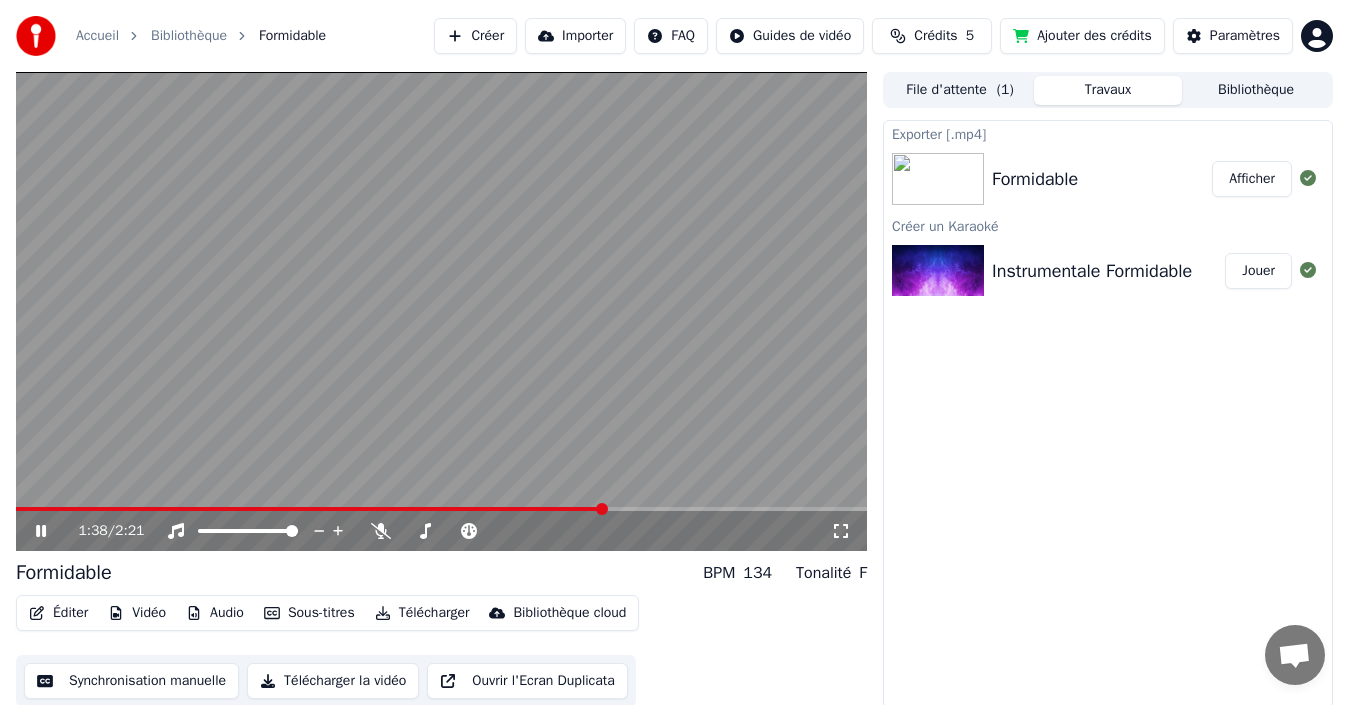 click 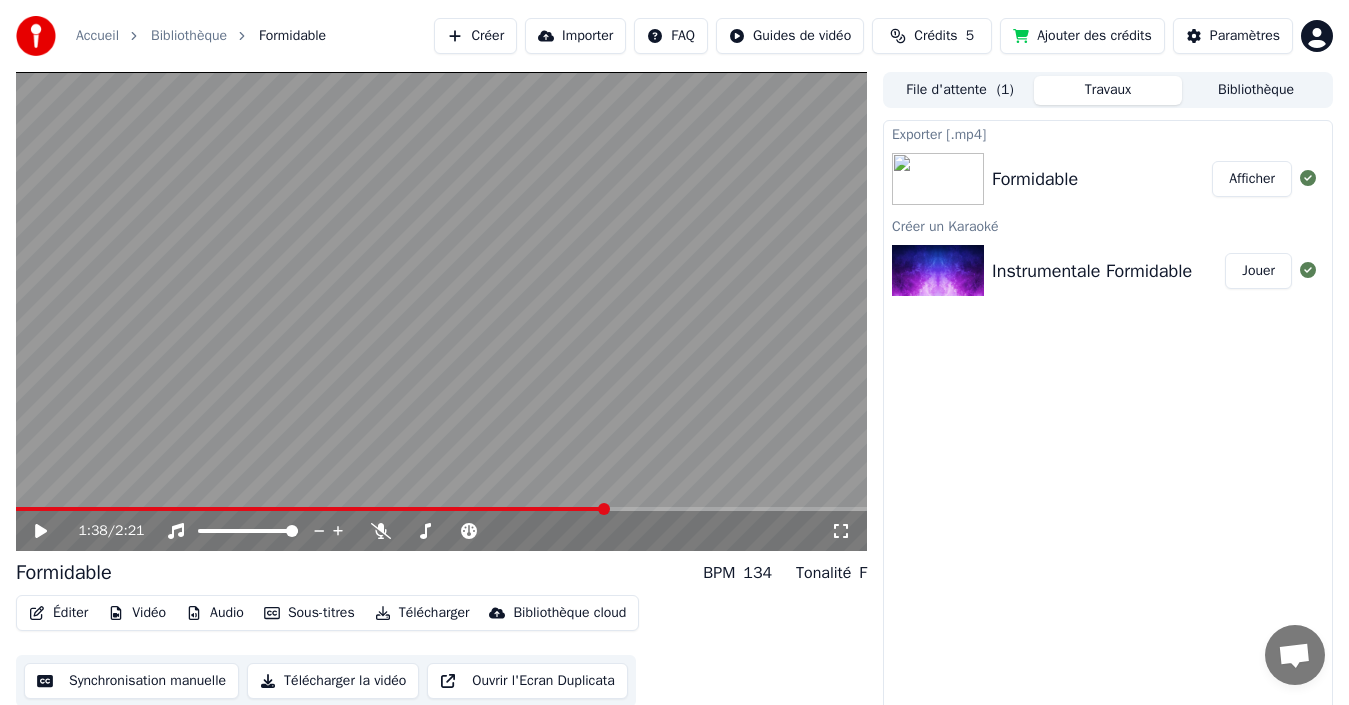 click on "Afficher" at bounding box center [1252, 179] 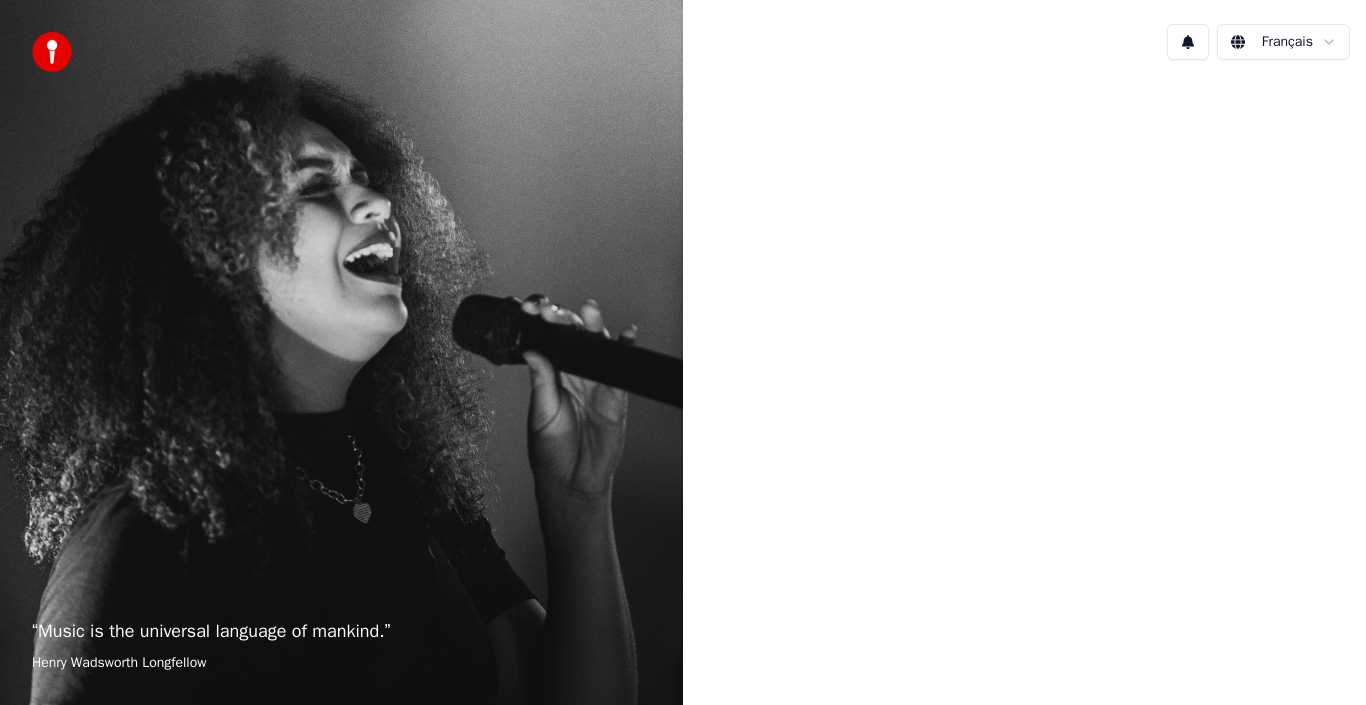 scroll, scrollTop: 0, scrollLeft: 0, axis: both 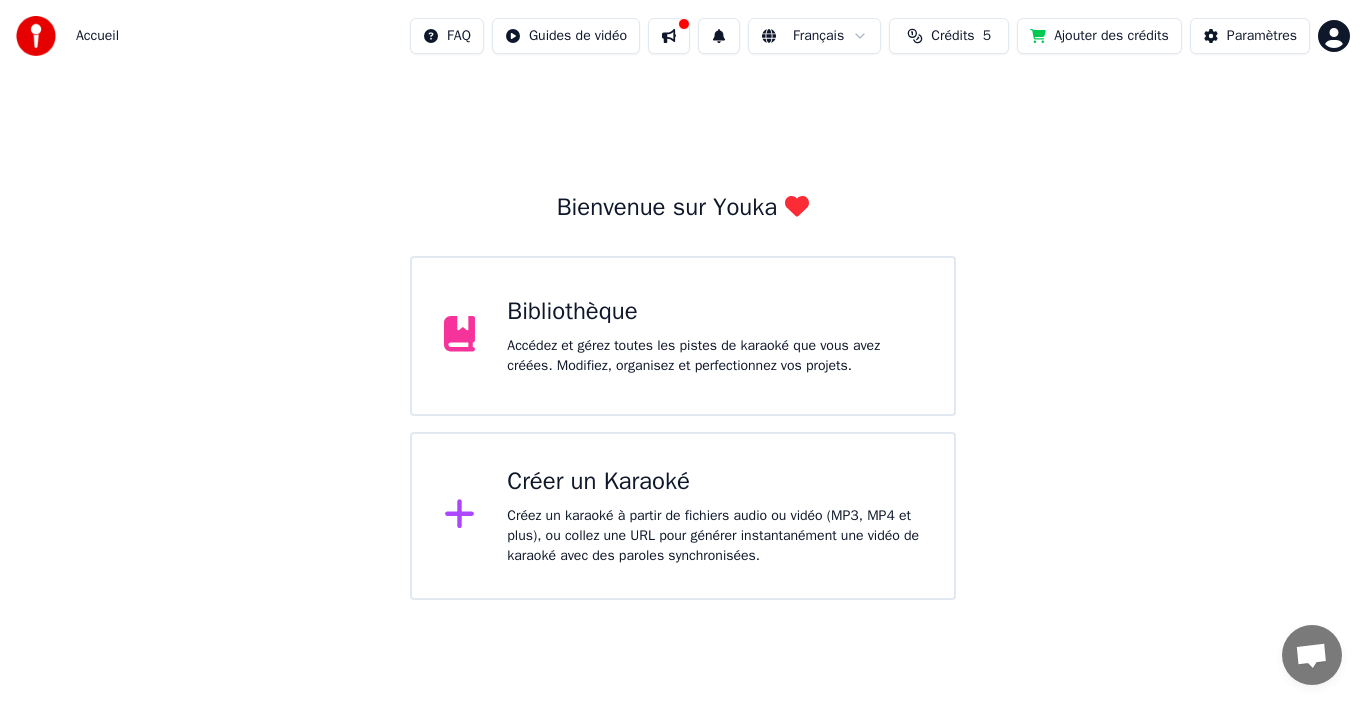 click on "Créer un Karaoké" at bounding box center [714, 482] 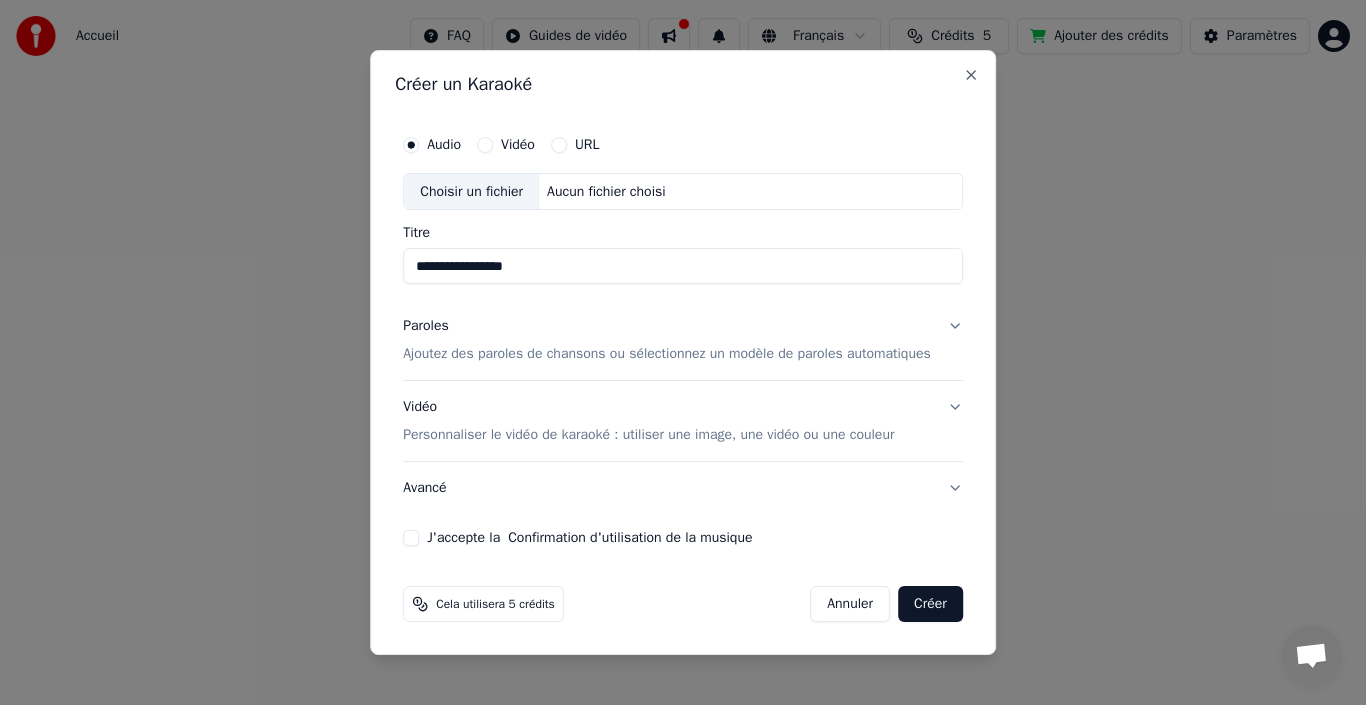 type on "**********" 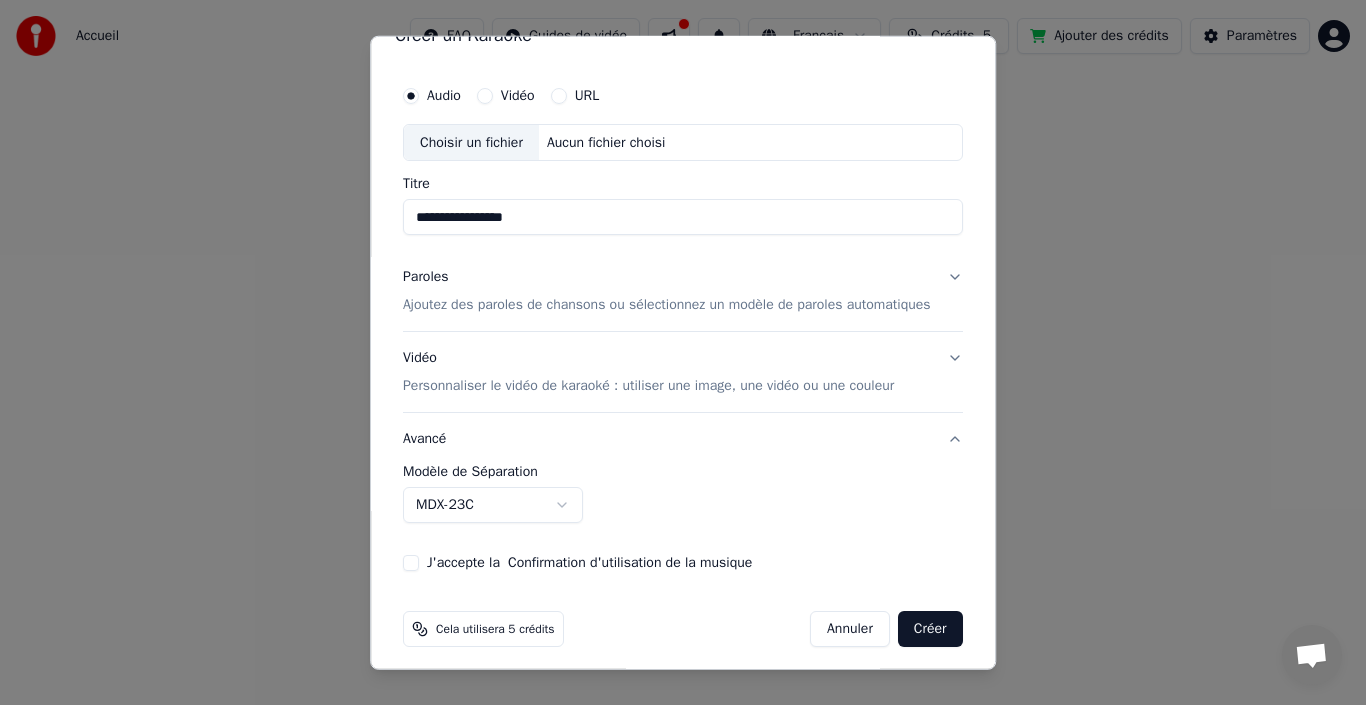 scroll, scrollTop: 45, scrollLeft: 0, axis: vertical 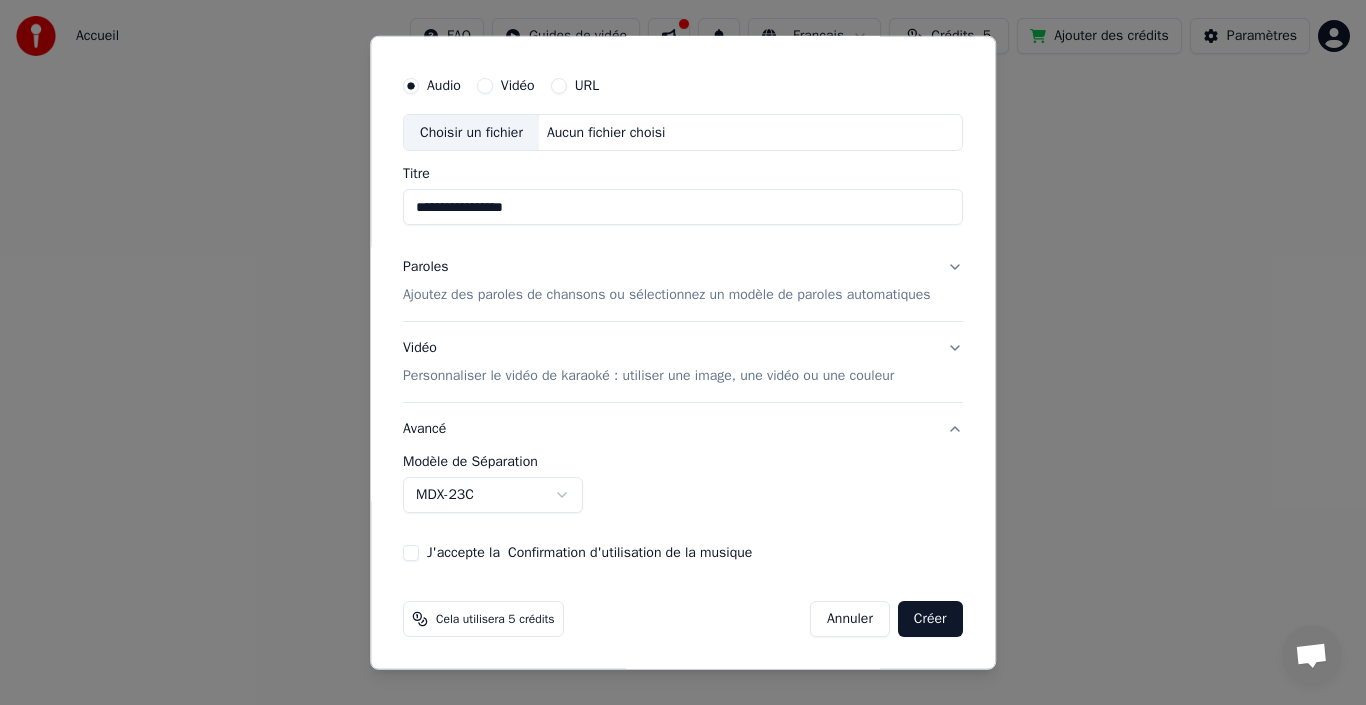 click on "Créer" at bounding box center [930, 619] 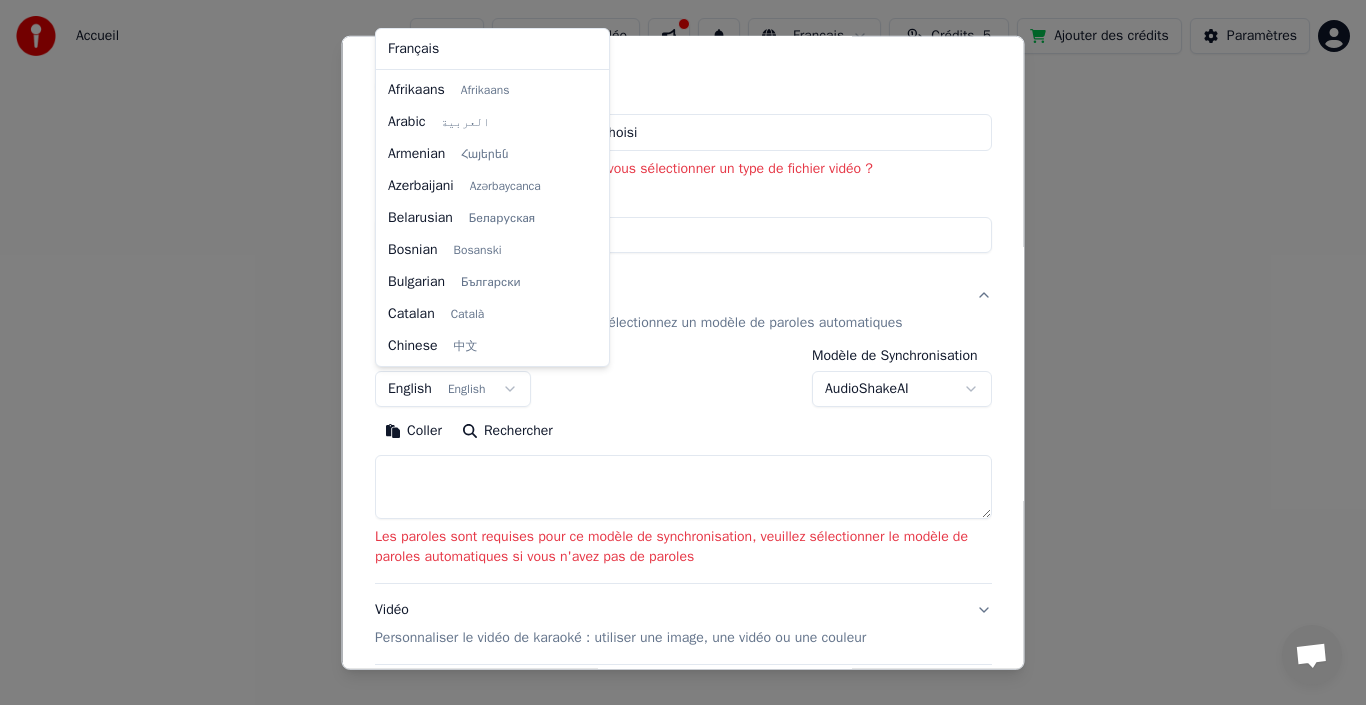 click on "**********" at bounding box center [683, 300] 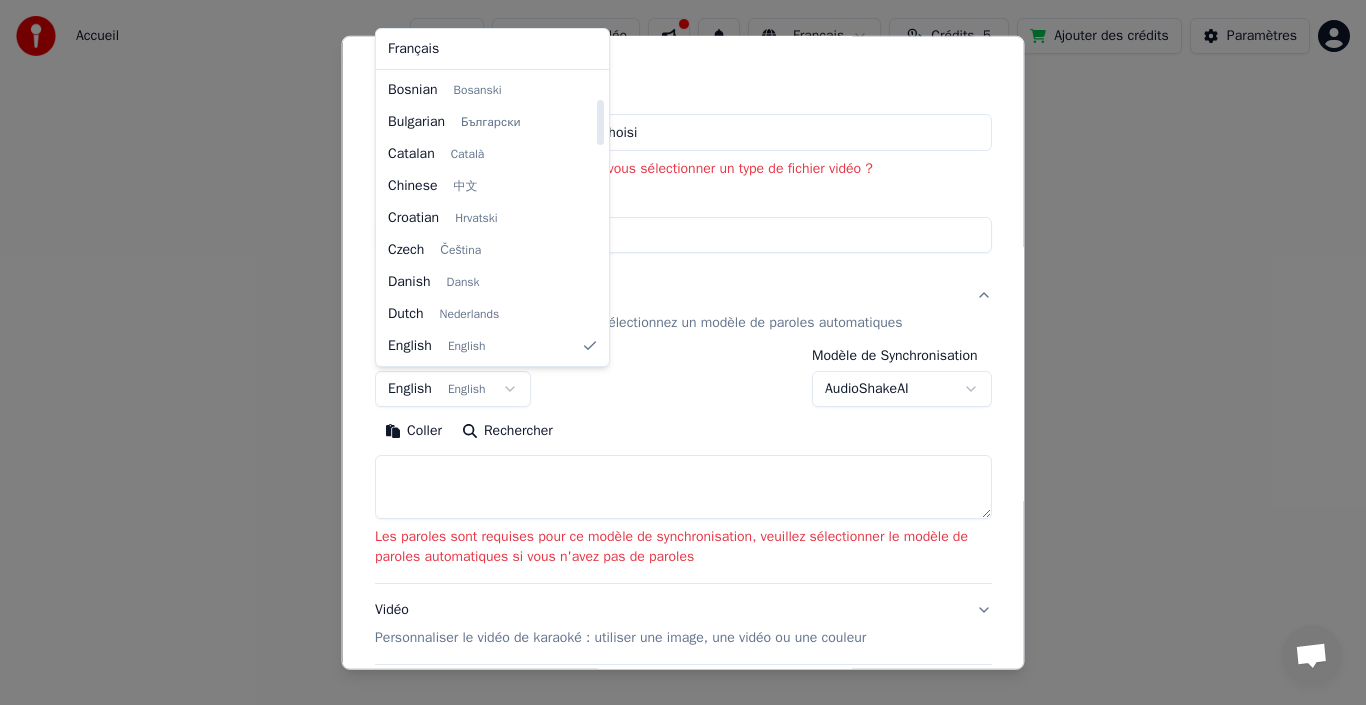 select on "**" 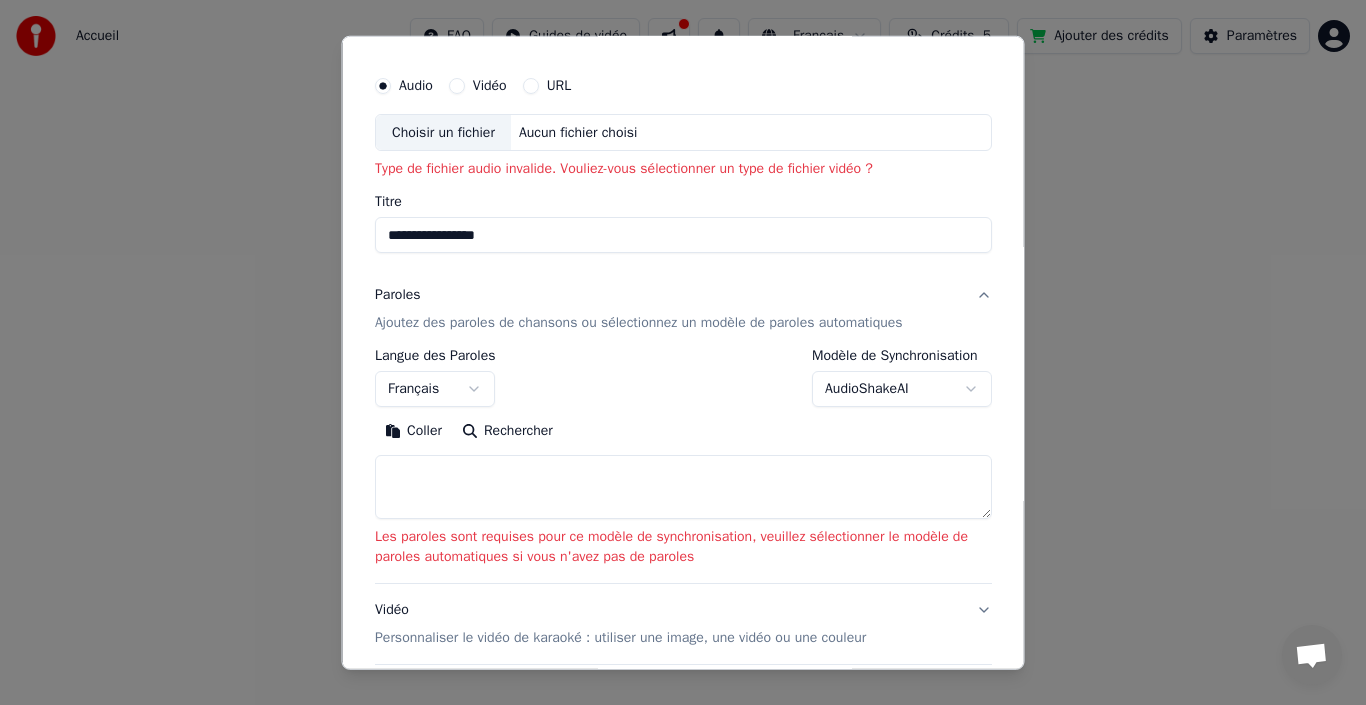 click on "Choisir un fichier" at bounding box center [443, 132] 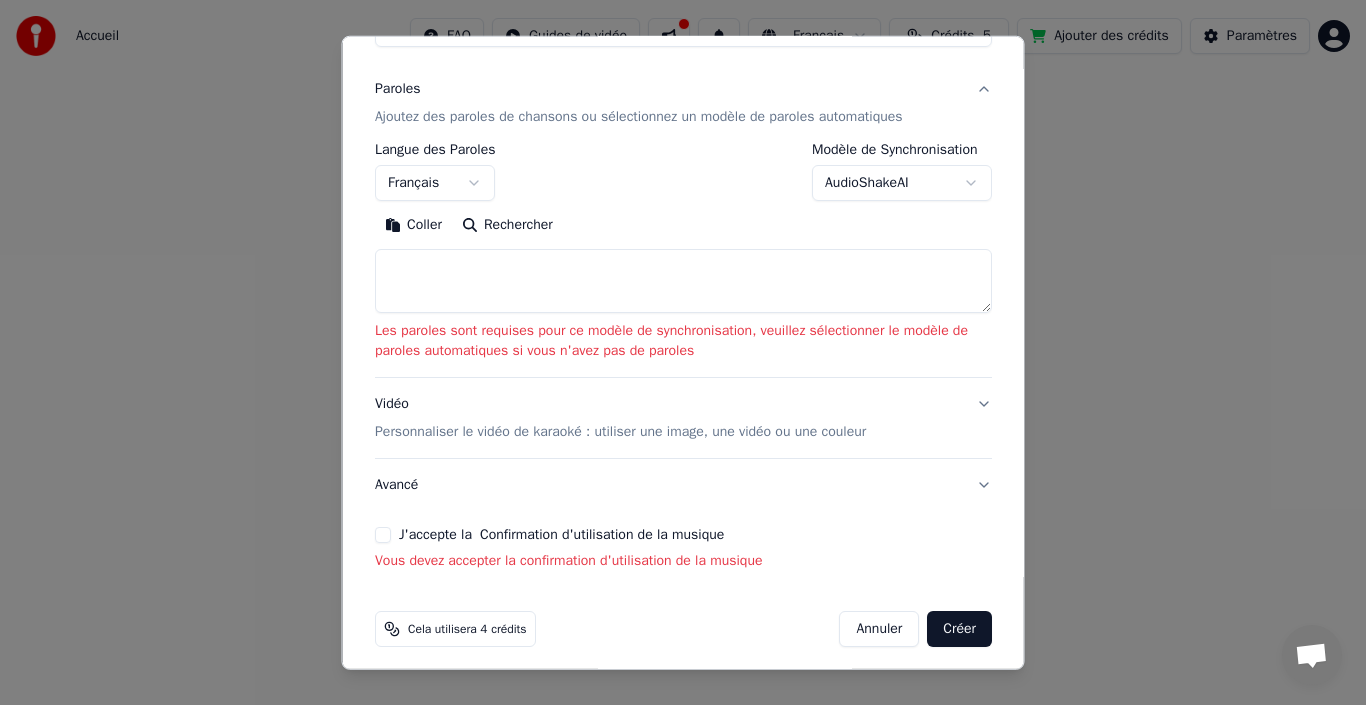 scroll, scrollTop: 233, scrollLeft: 0, axis: vertical 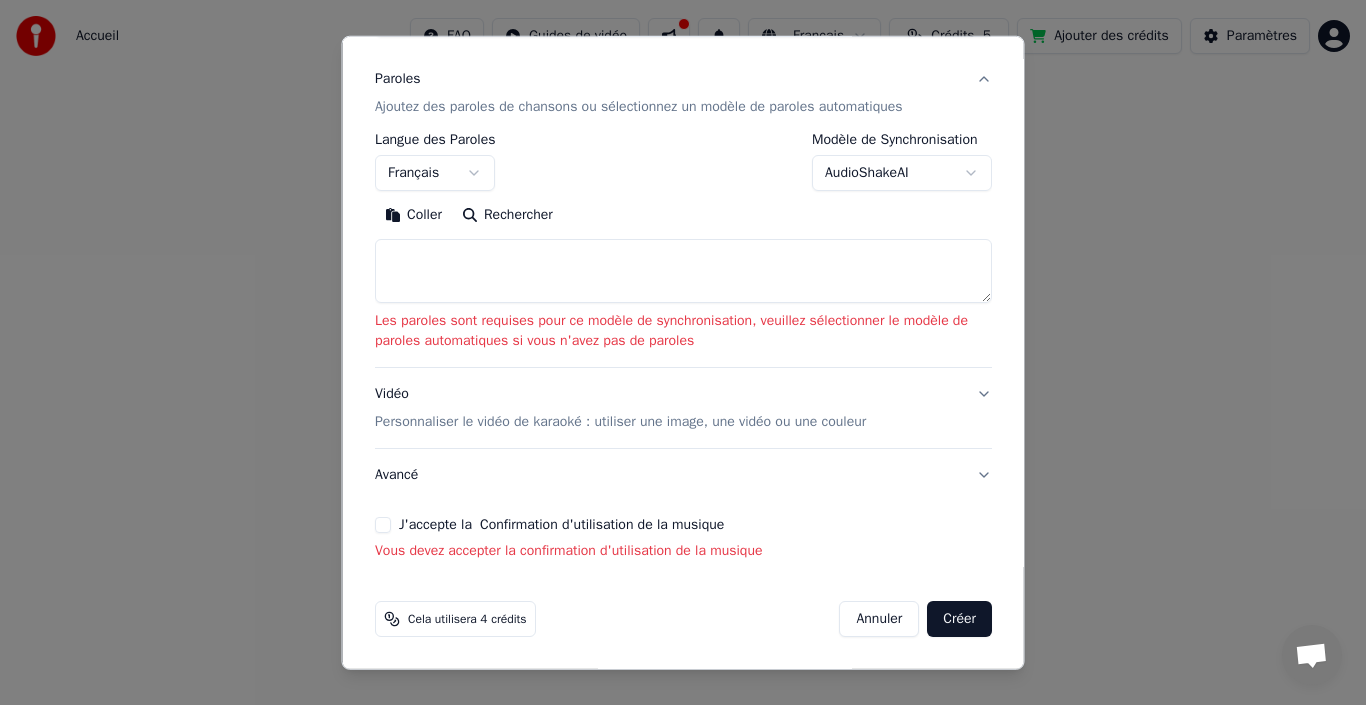 click on "J'accepte la   Confirmation d'utilisation de la musique" at bounding box center (383, 525) 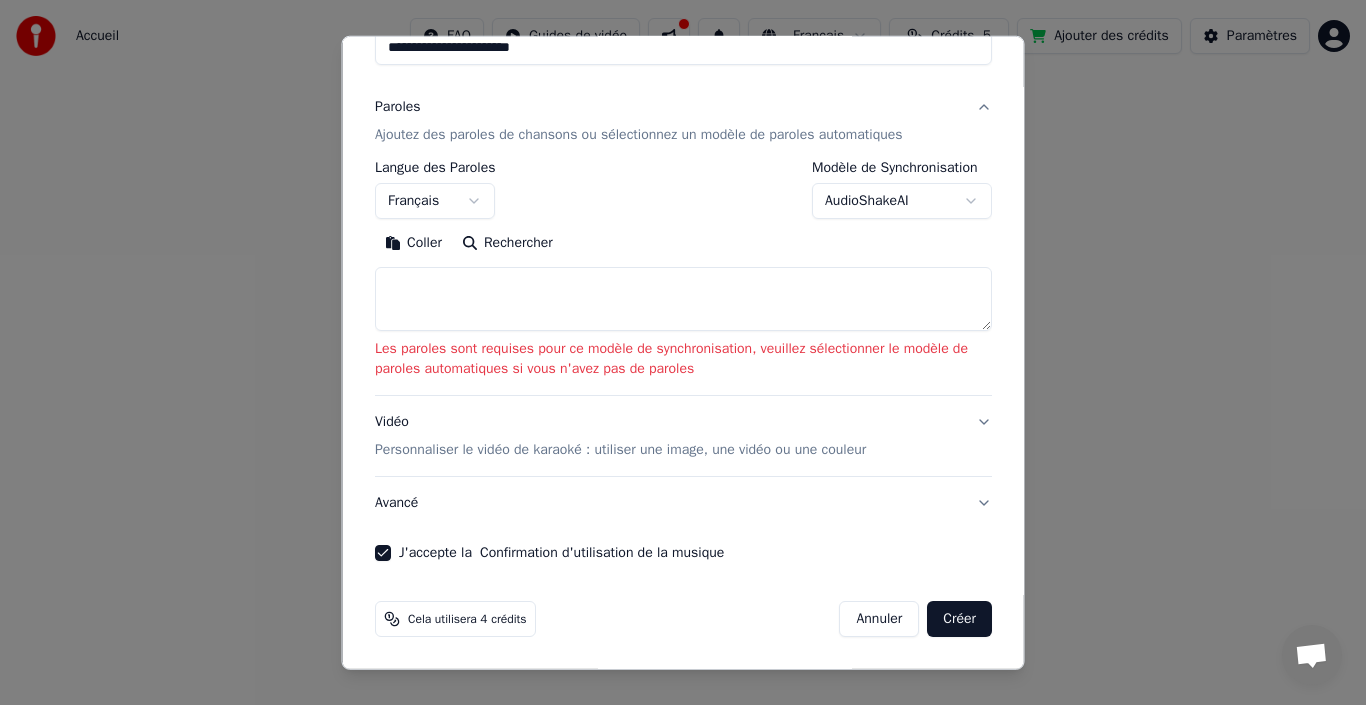 click on "Créer" at bounding box center (959, 619) 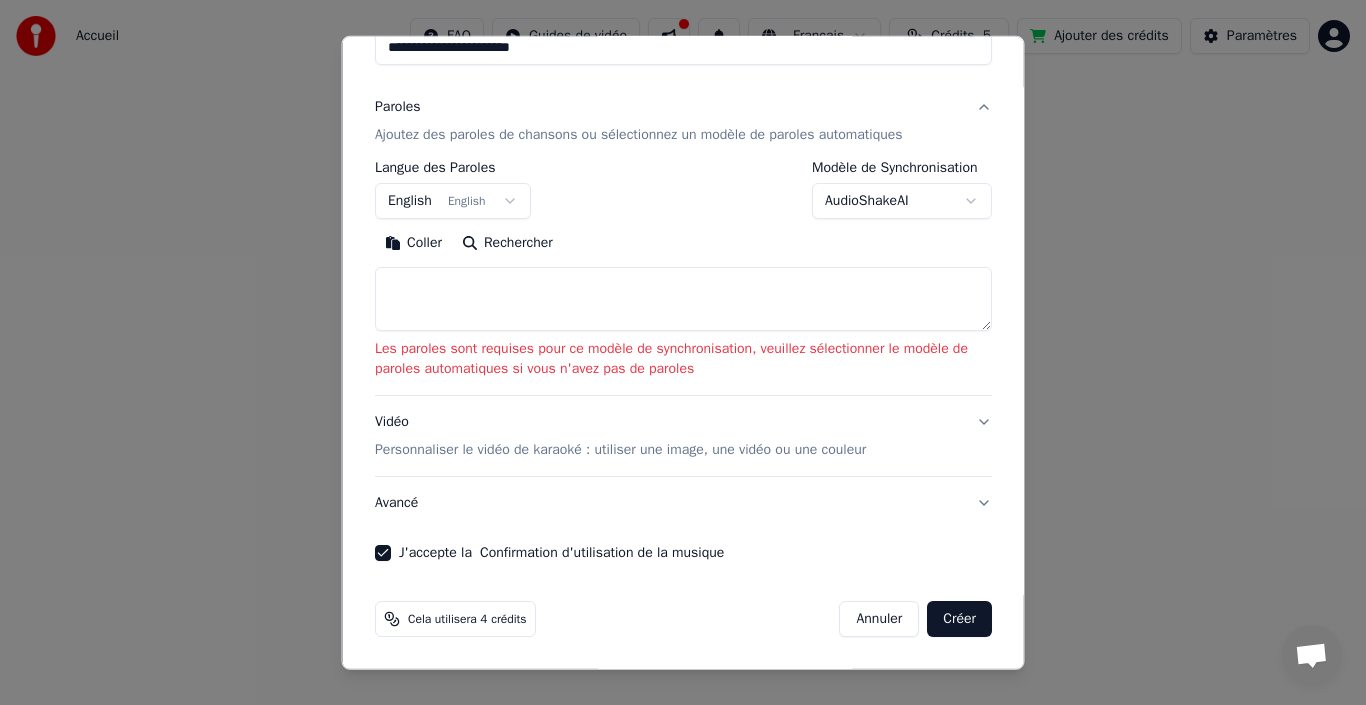 click on "Créer" at bounding box center (959, 619) 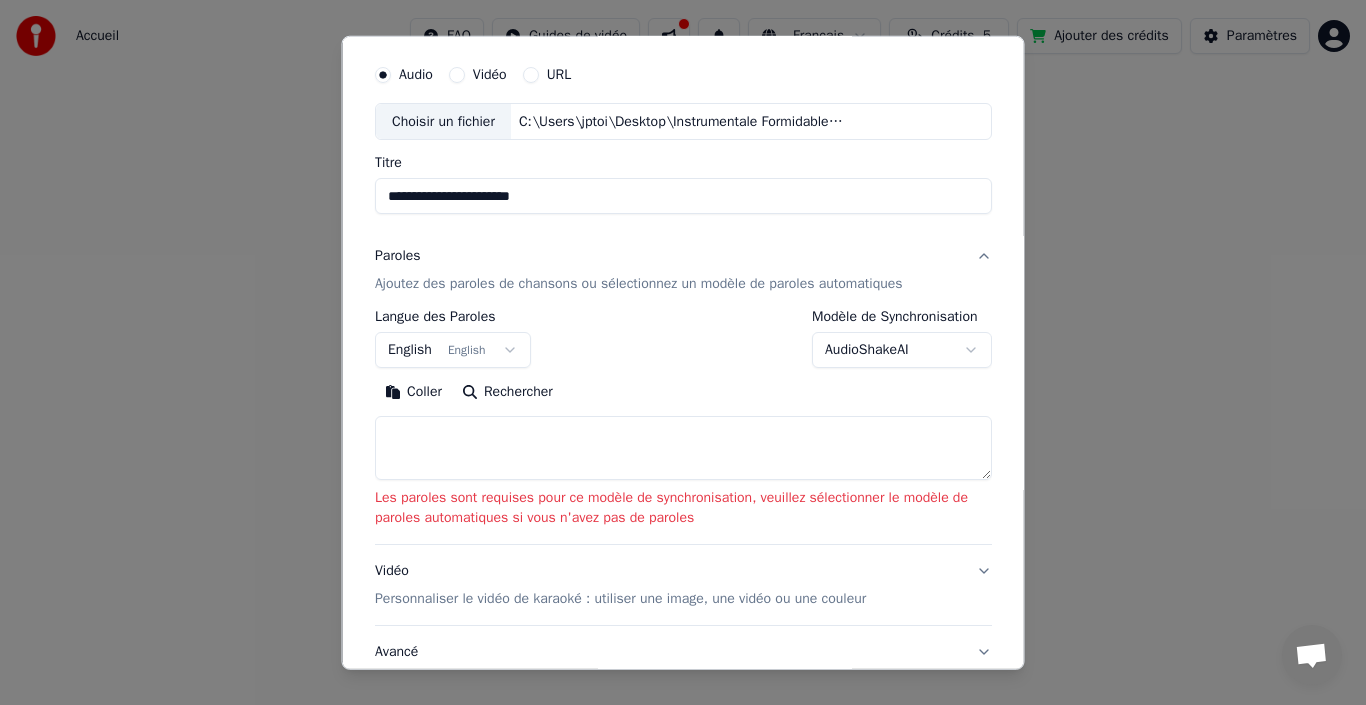 scroll, scrollTop: 62, scrollLeft: 0, axis: vertical 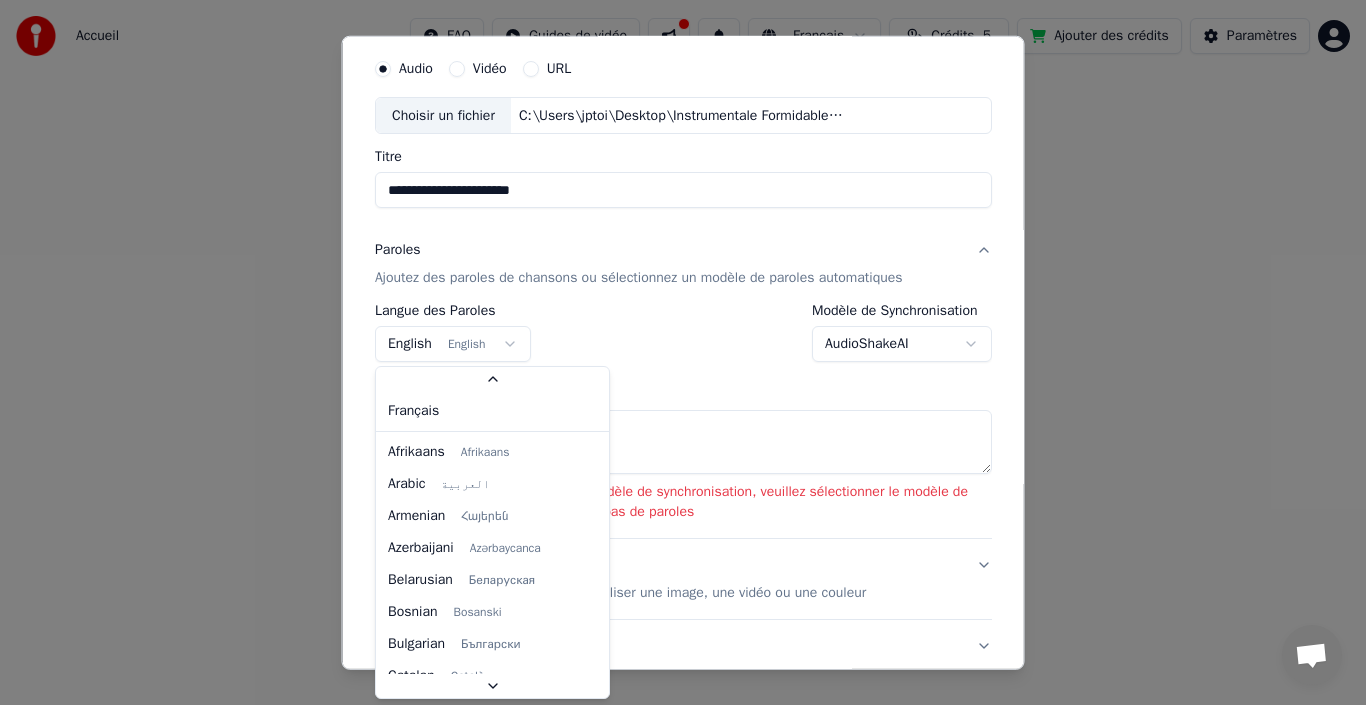 click on "**********" at bounding box center (683, 300) 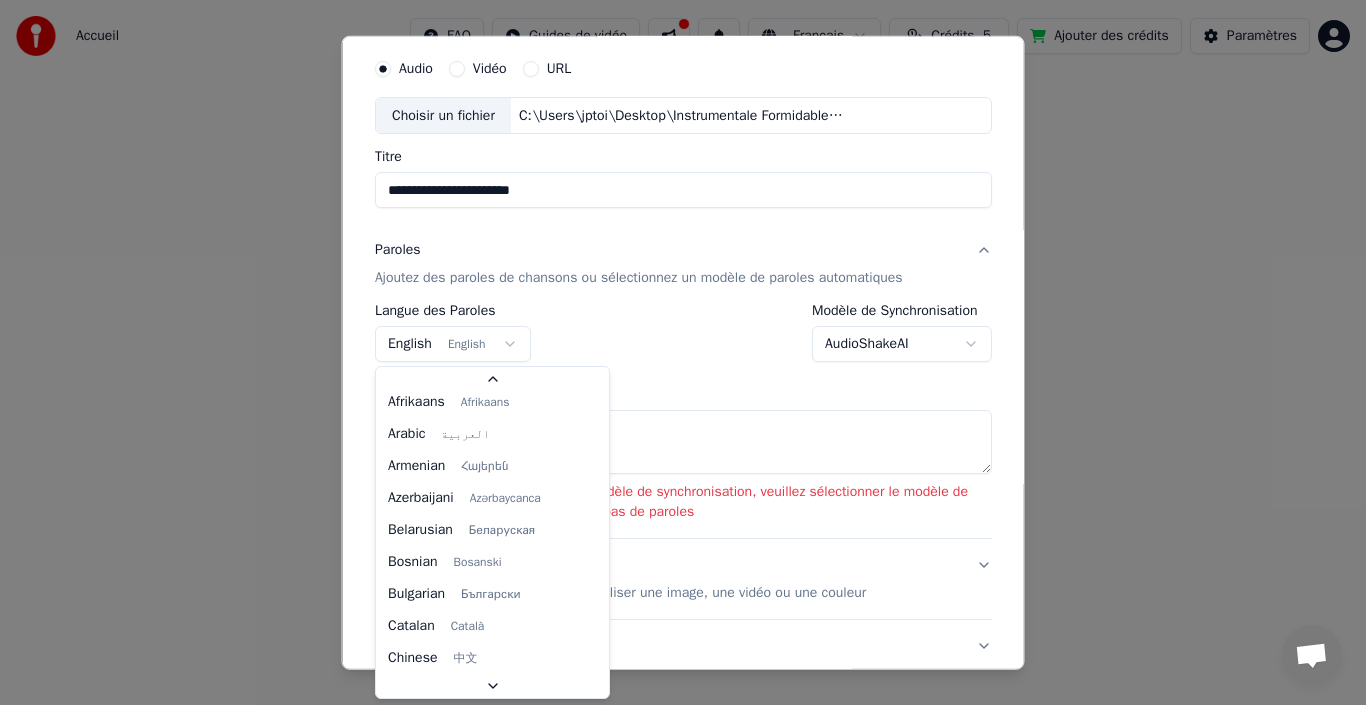 scroll, scrollTop: 160, scrollLeft: 0, axis: vertical 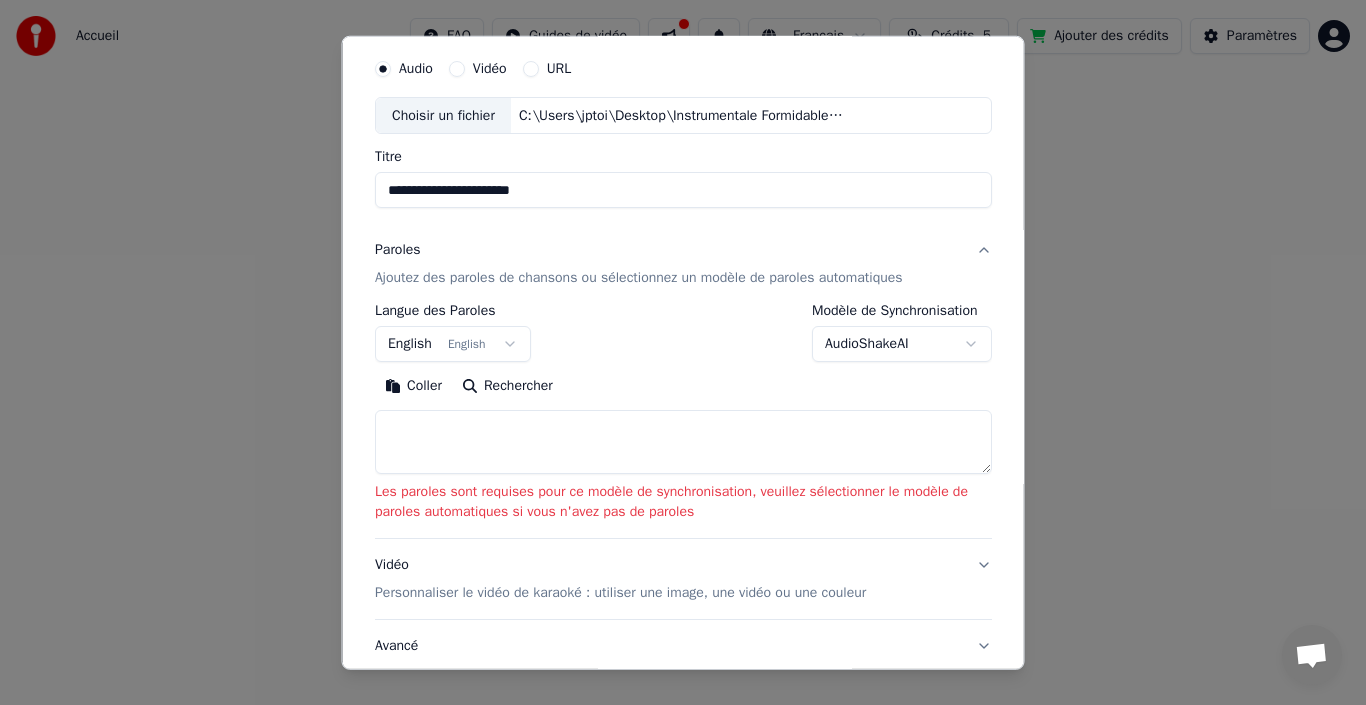 click on "**********" at bounding box center [683, 300] 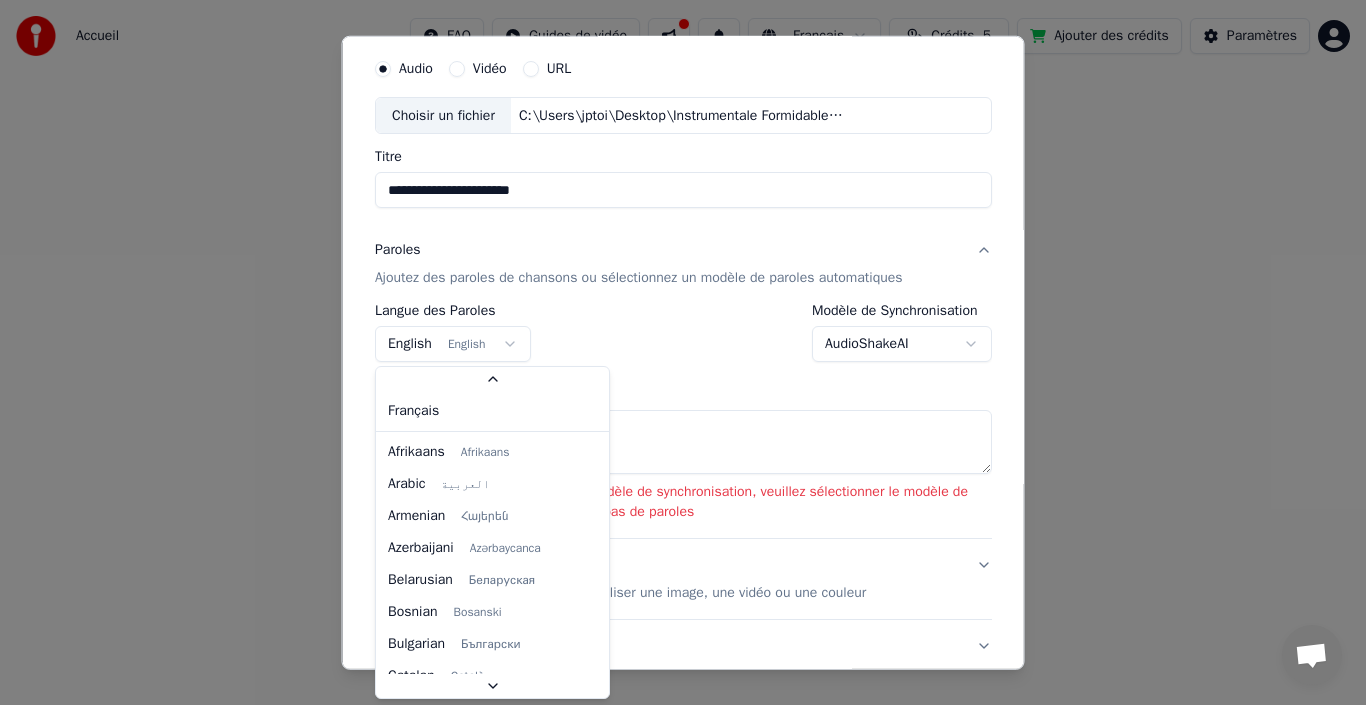 click on "**********" at bounding box center [683, 300] 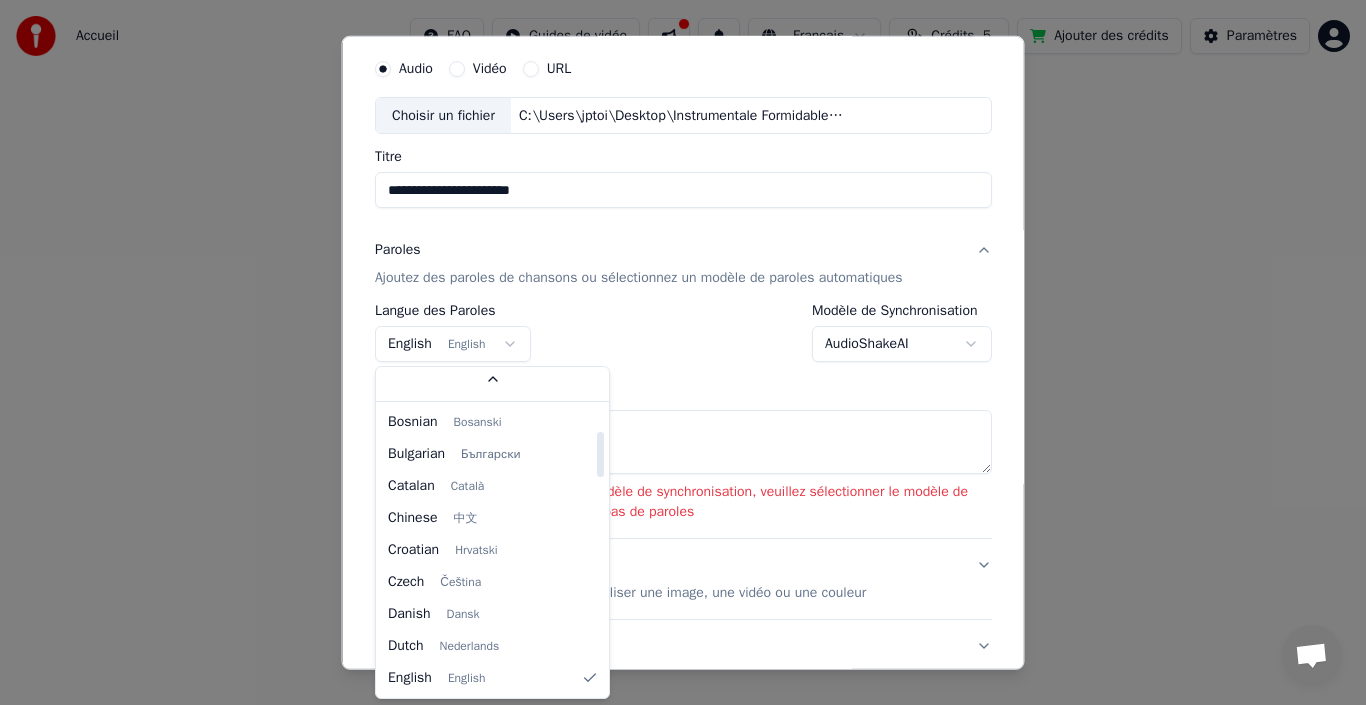 scroll, scrollTop: 30, scrollLeft: 0, axis: vertical 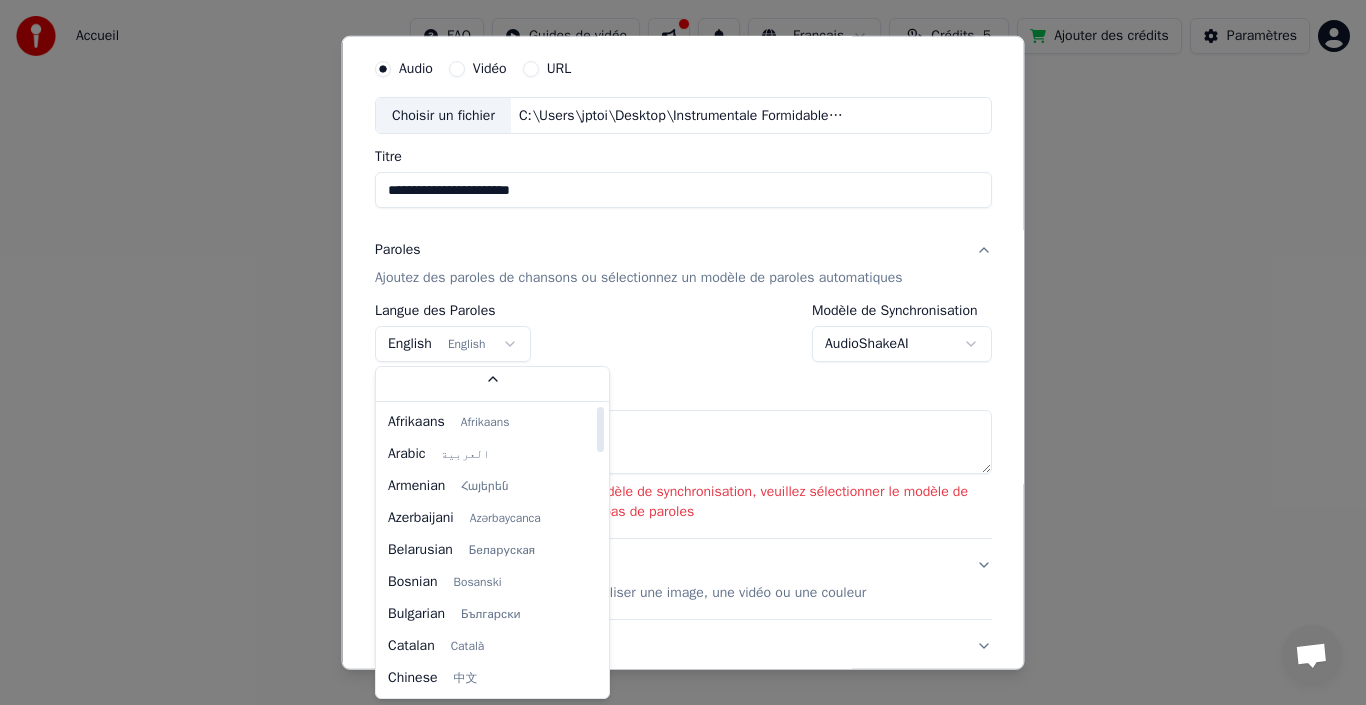 drag, startPoint x: 599, startPoint y: 460, endPoint x: 592, endPoint y: 372, distance: 88.27797 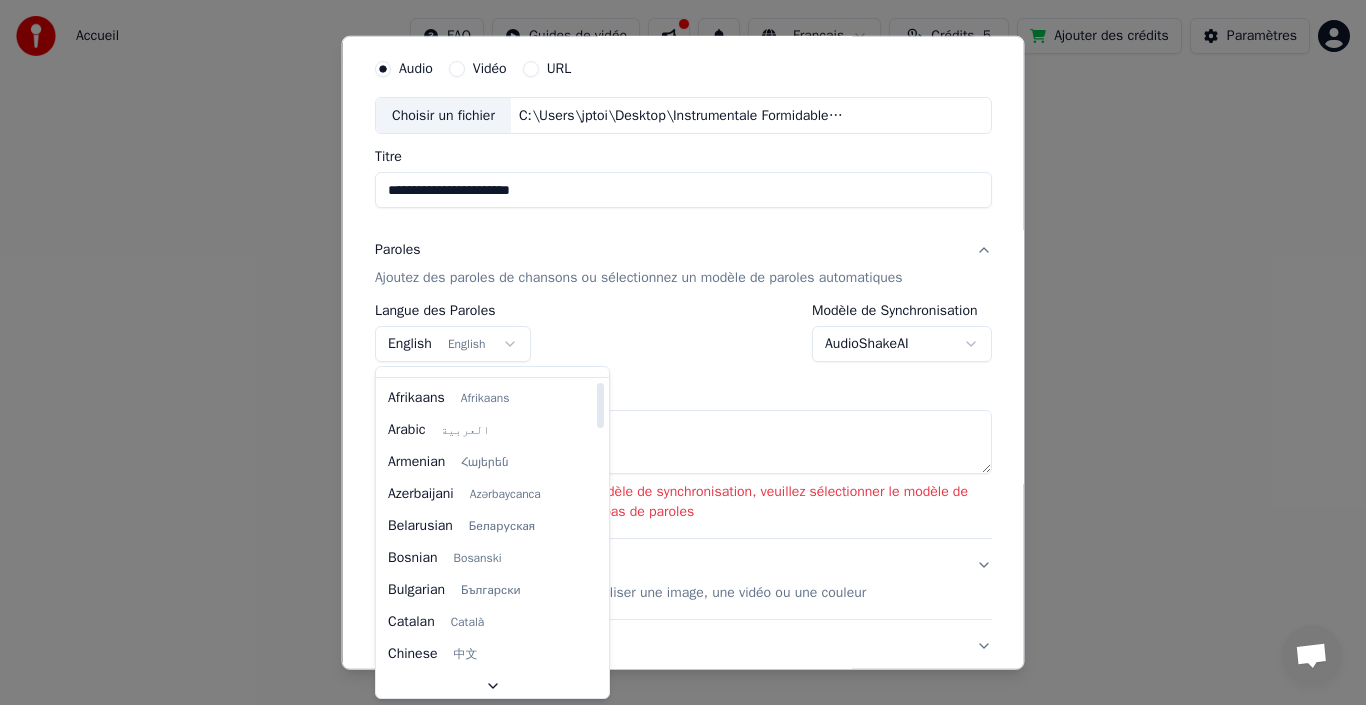 scroll, scrollTop: 0, scrollLeft: 0, axis: both 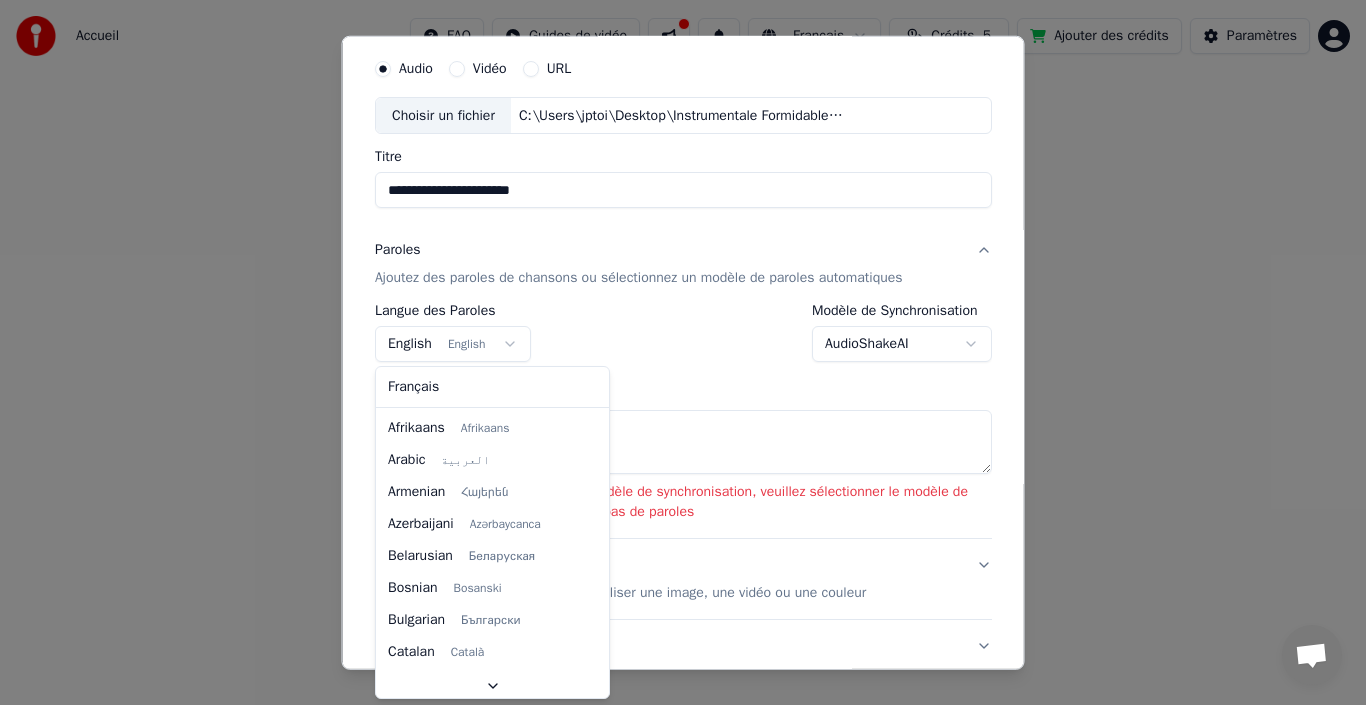 select on "**" 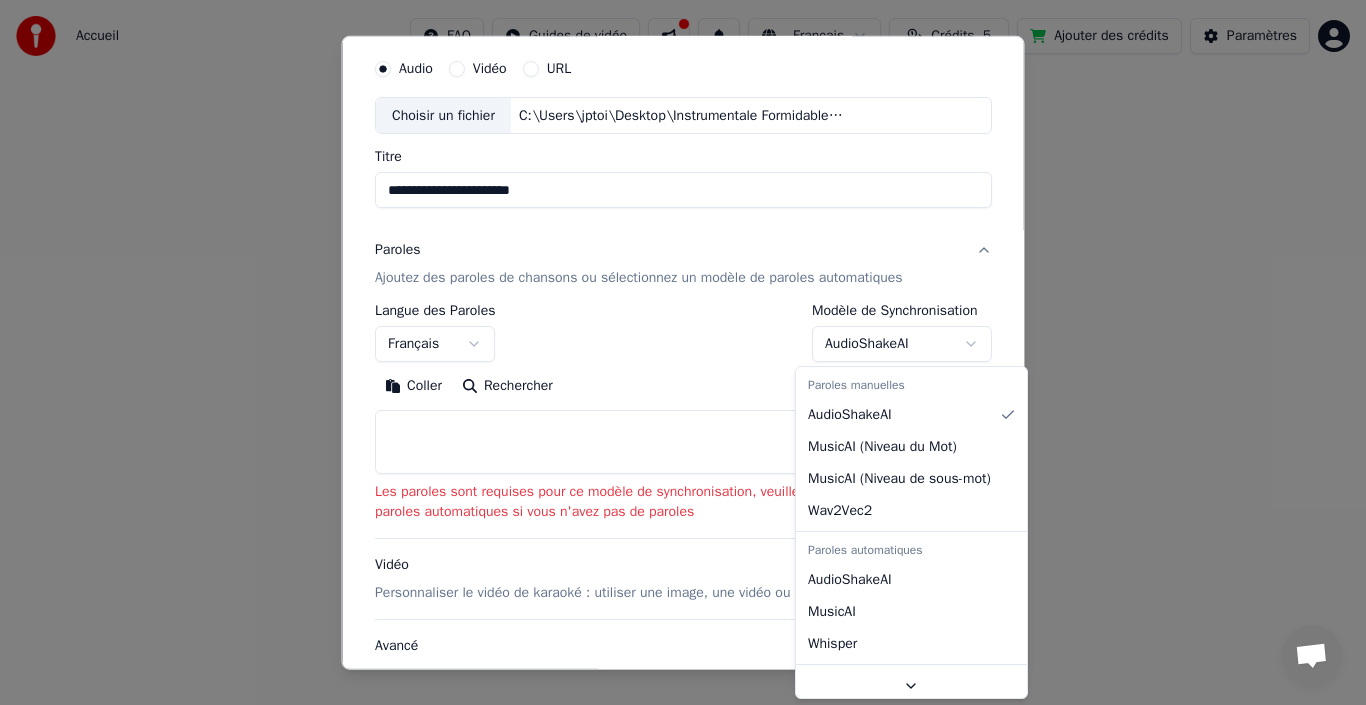 click on "**********" at bounding box center [683, 300] 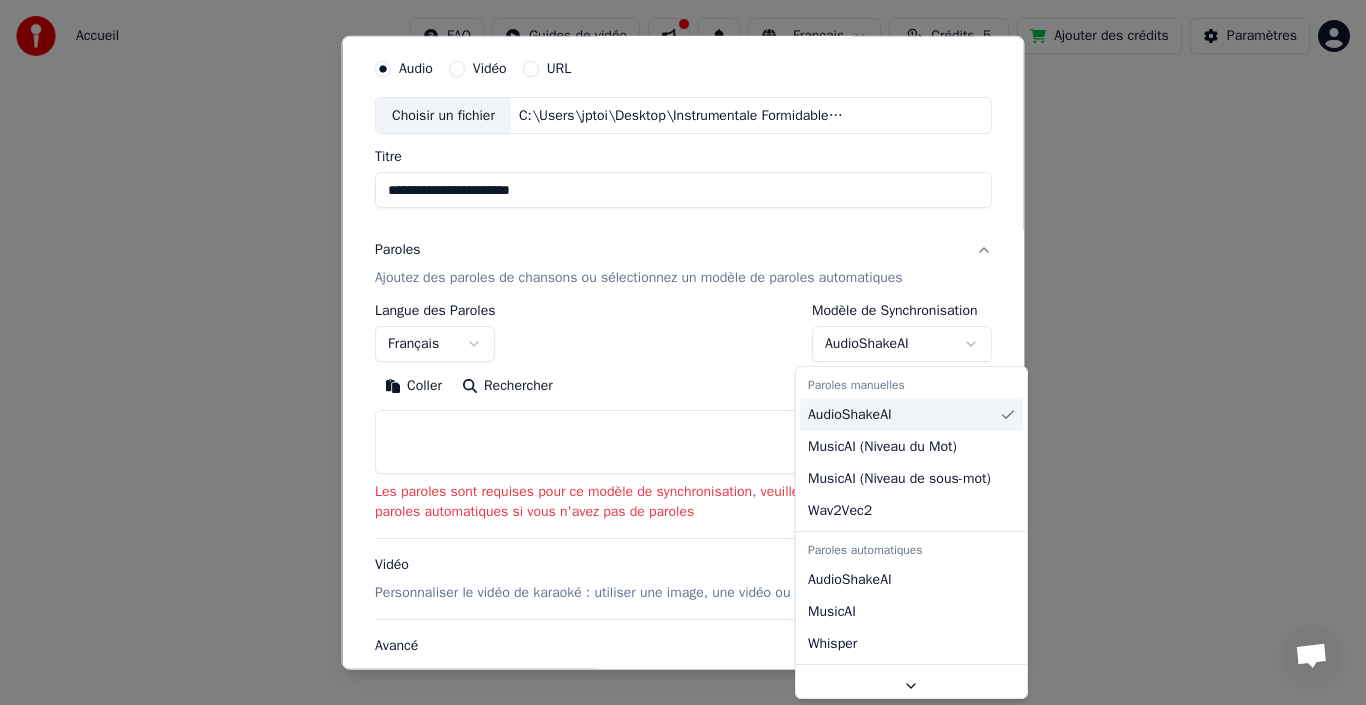 click on "Paroles manuelles" at bounding box center [911, 385] 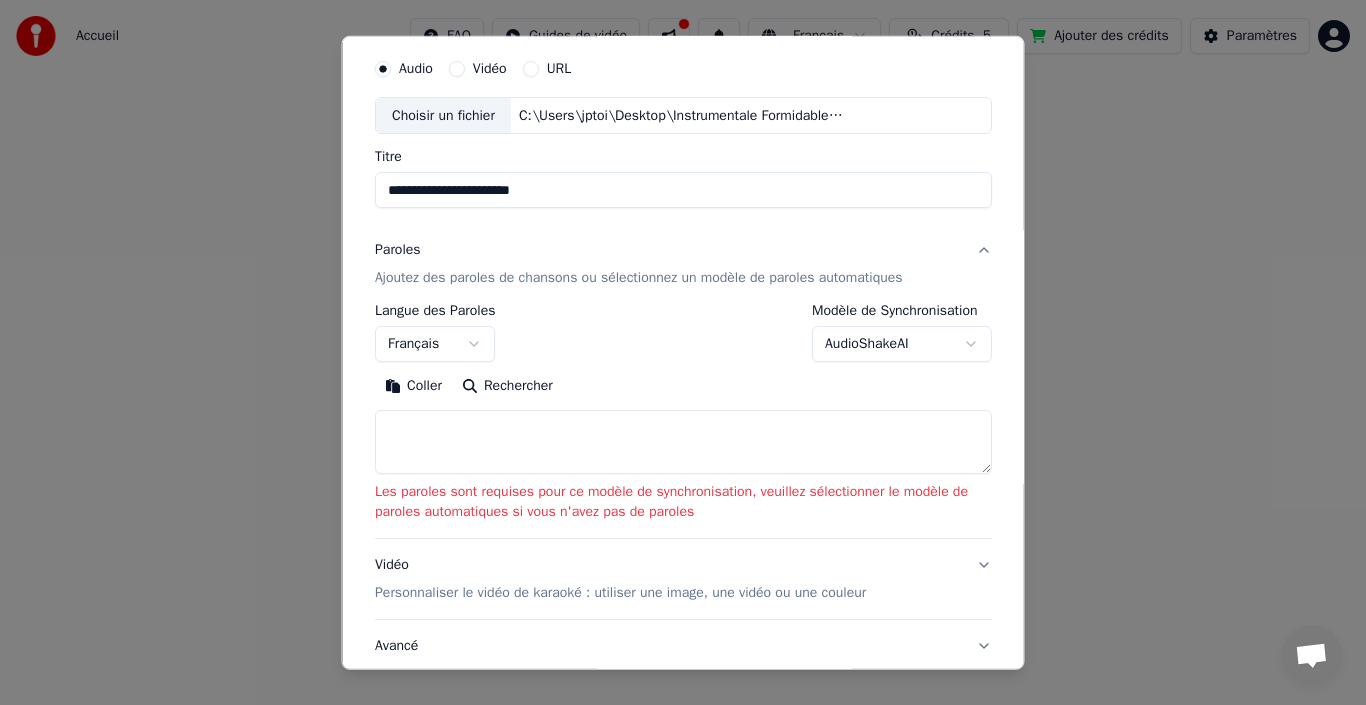 click on "**********" at bounding box center [683, 300] 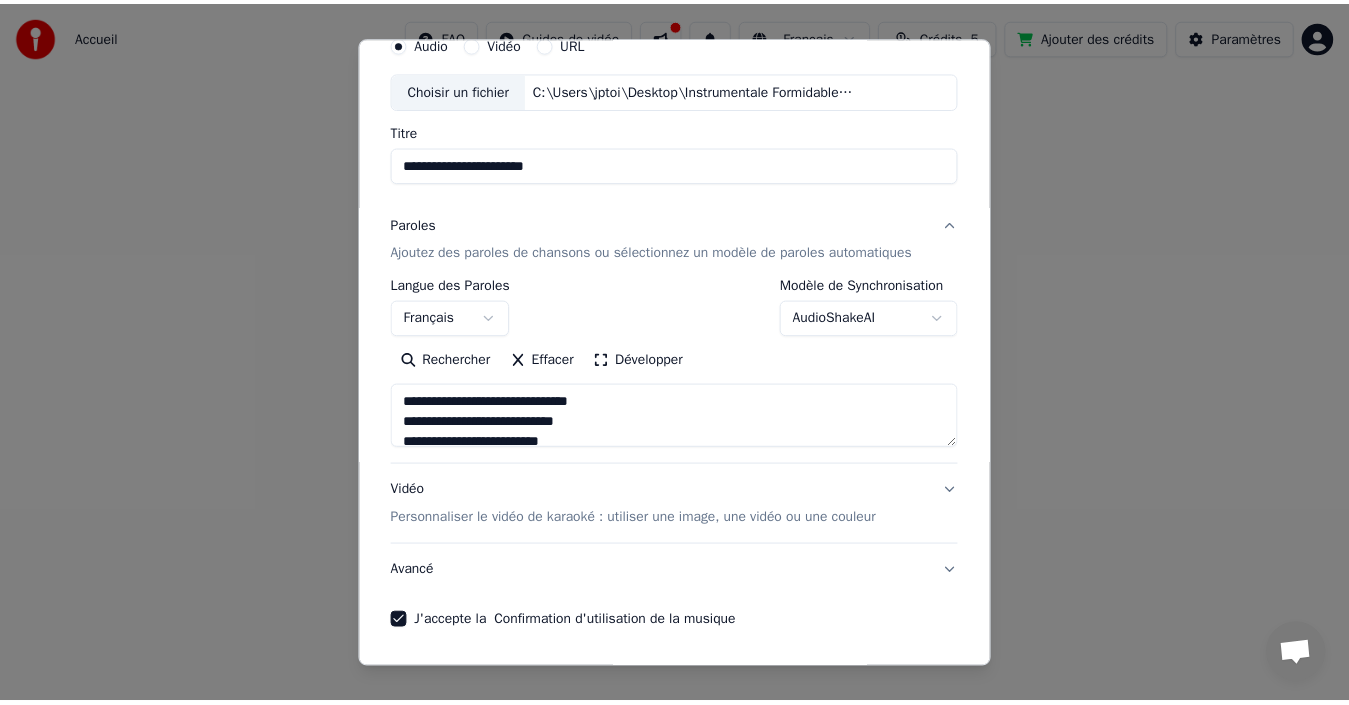 scroll, scrollTop: 157, scrollLeft: 0, axis: vertical 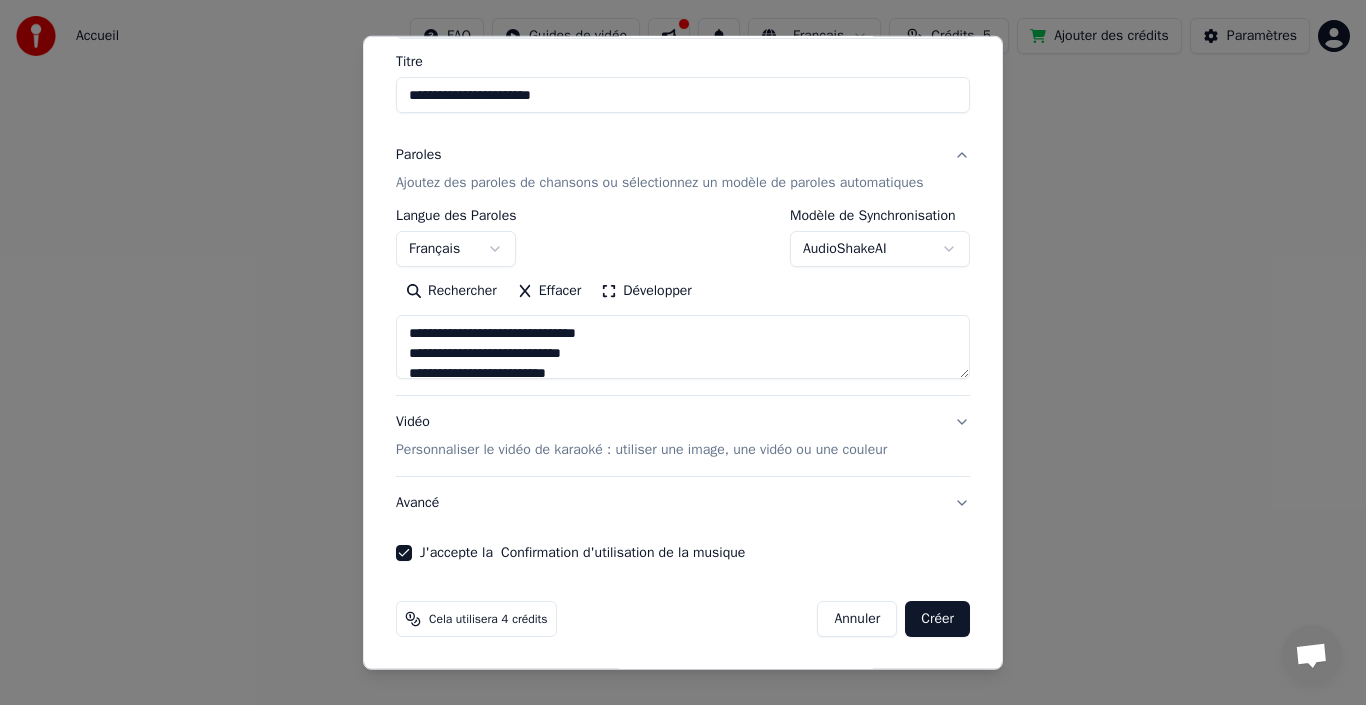 click on "Créer" at bounding box center [937, 619] 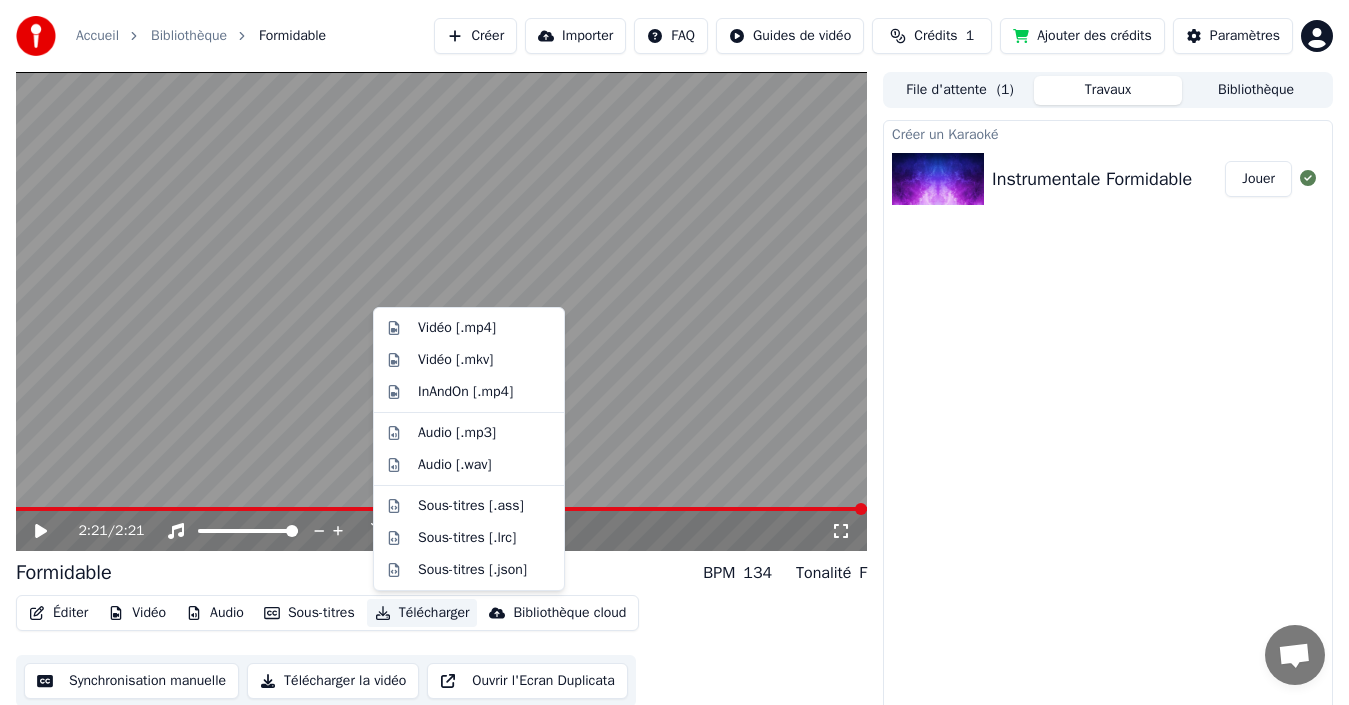 click on "Télécharger" at bounding box center (422, 613) 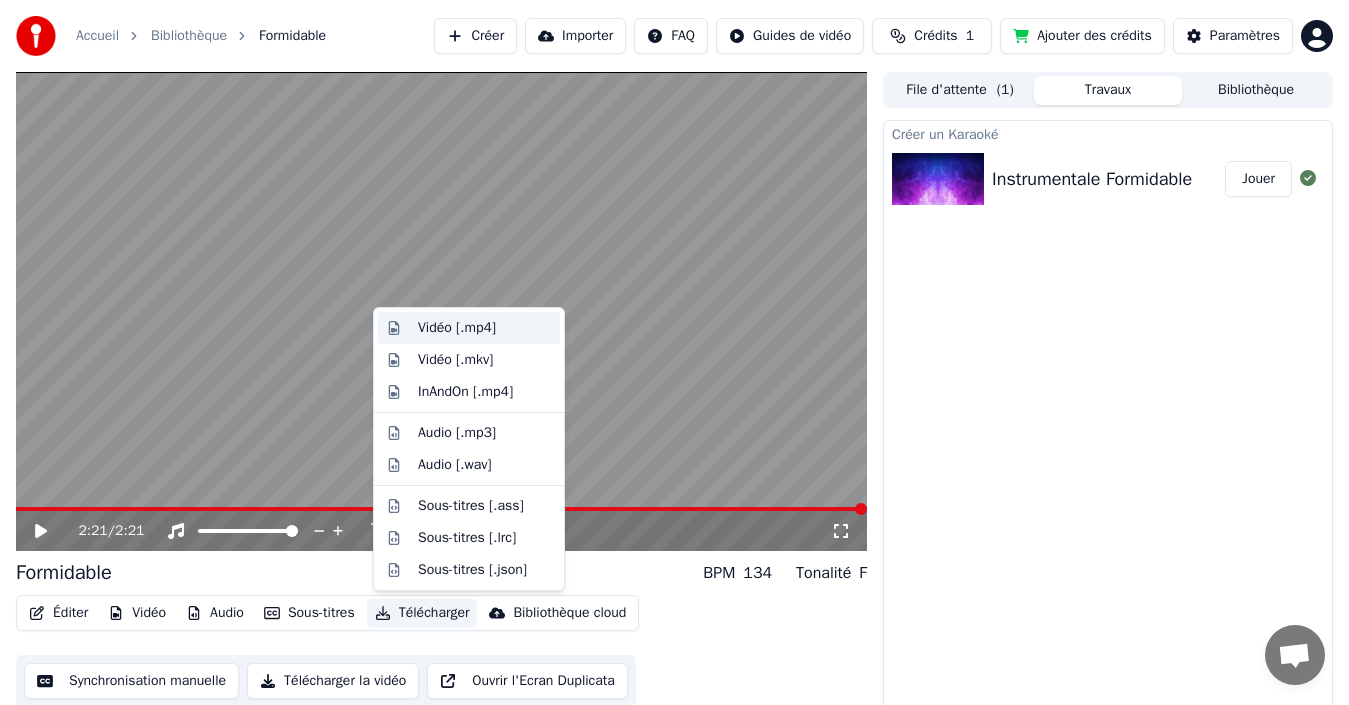 click on "Vidéo [.mp4]" at bounding box center (457, 328) 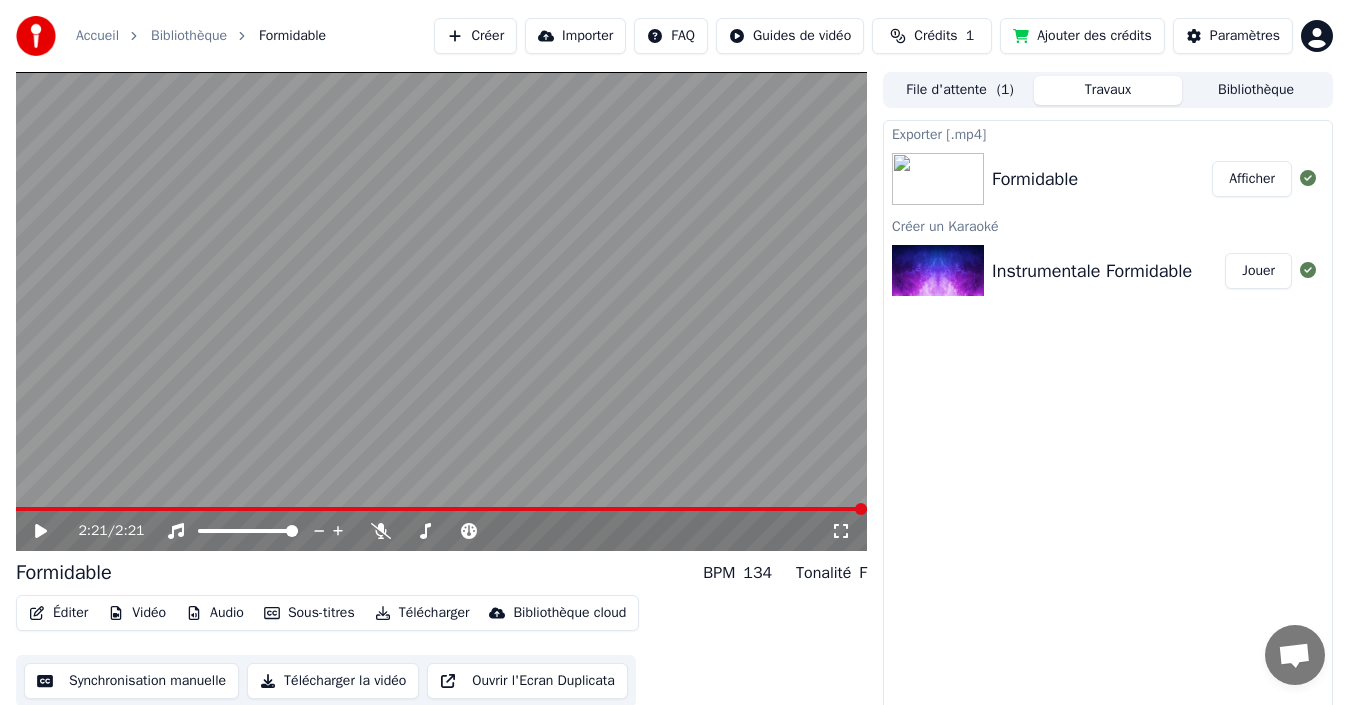click at bounding box center [938, 179] 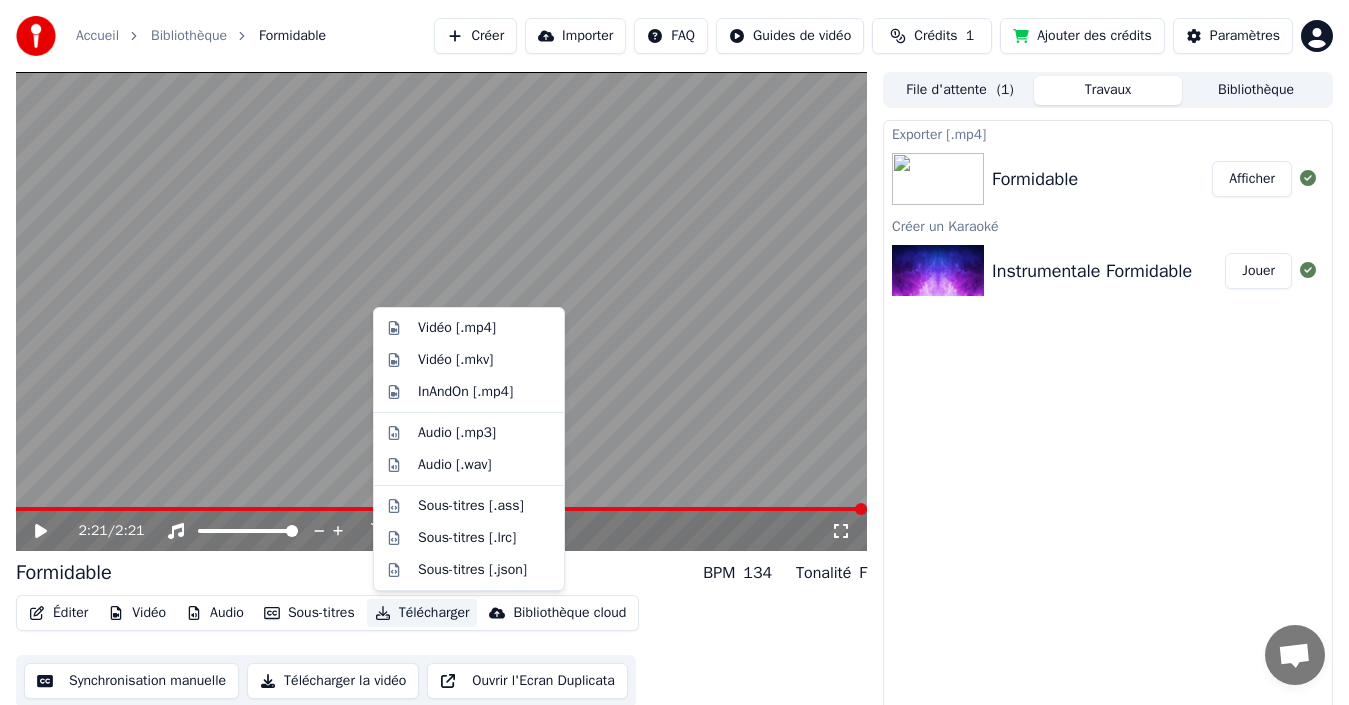 click on "Télécharger" at bounding box center [422, 613] 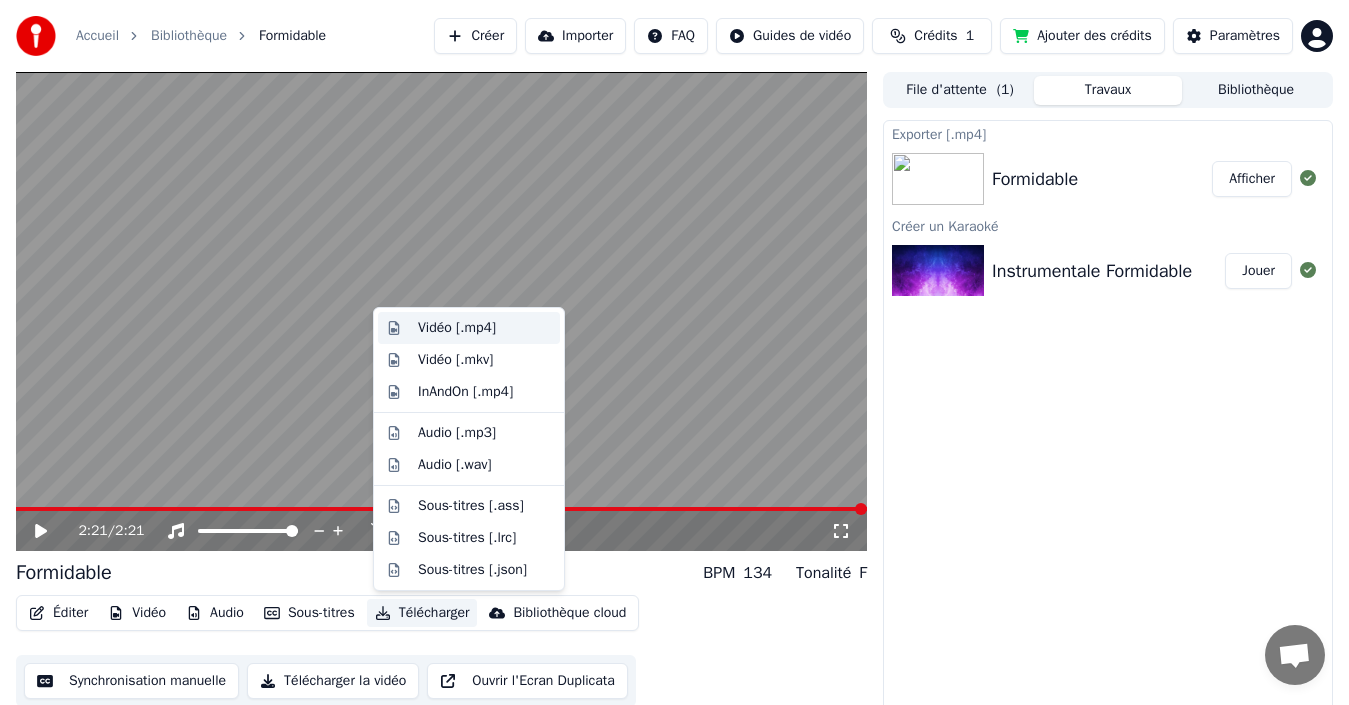 click on "Vidéo [.mp4]" at bounding box center (457, 328) 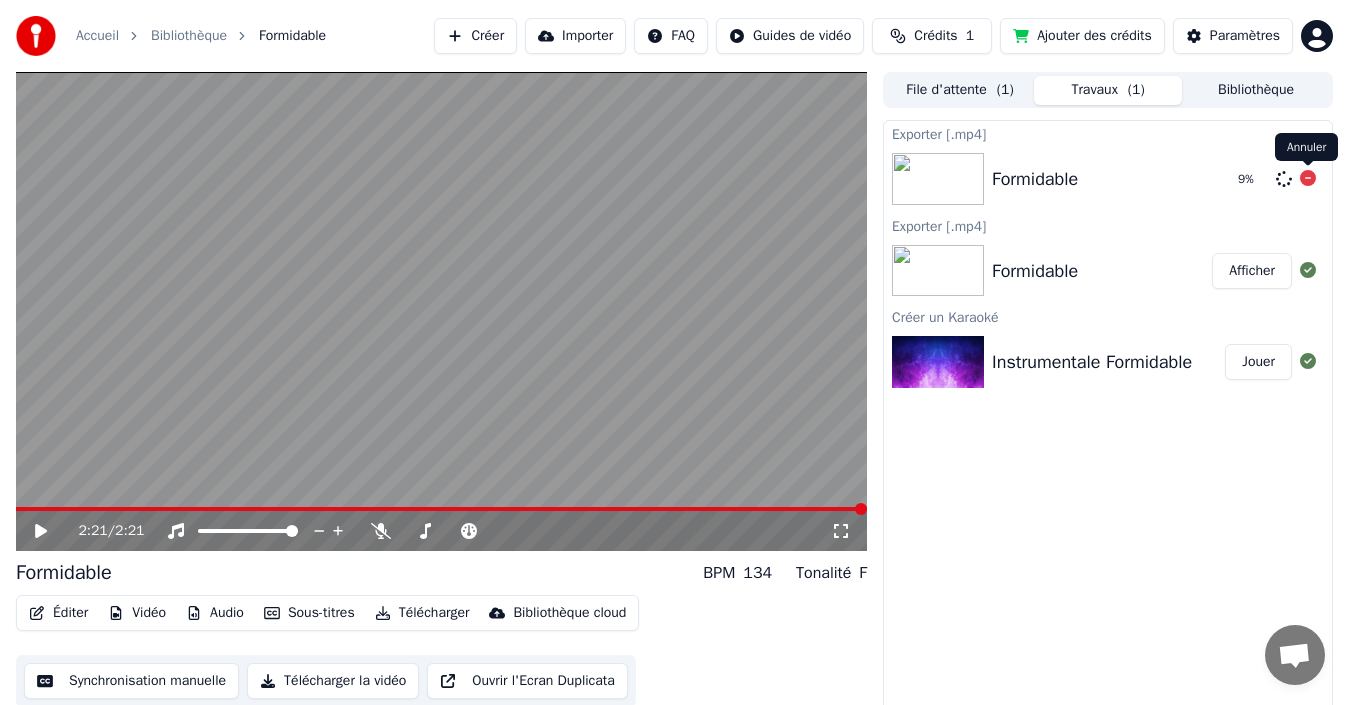 click 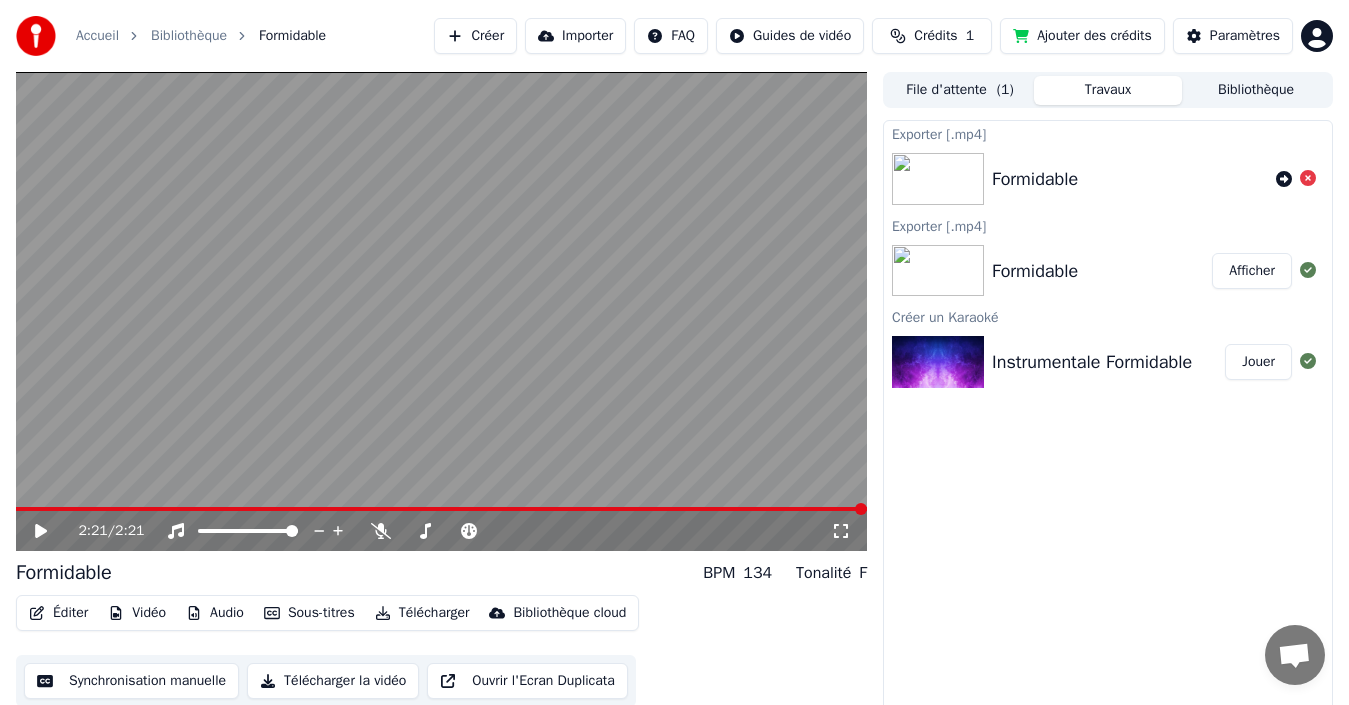 click on "Formidable" at bounding box center [1035, 179] 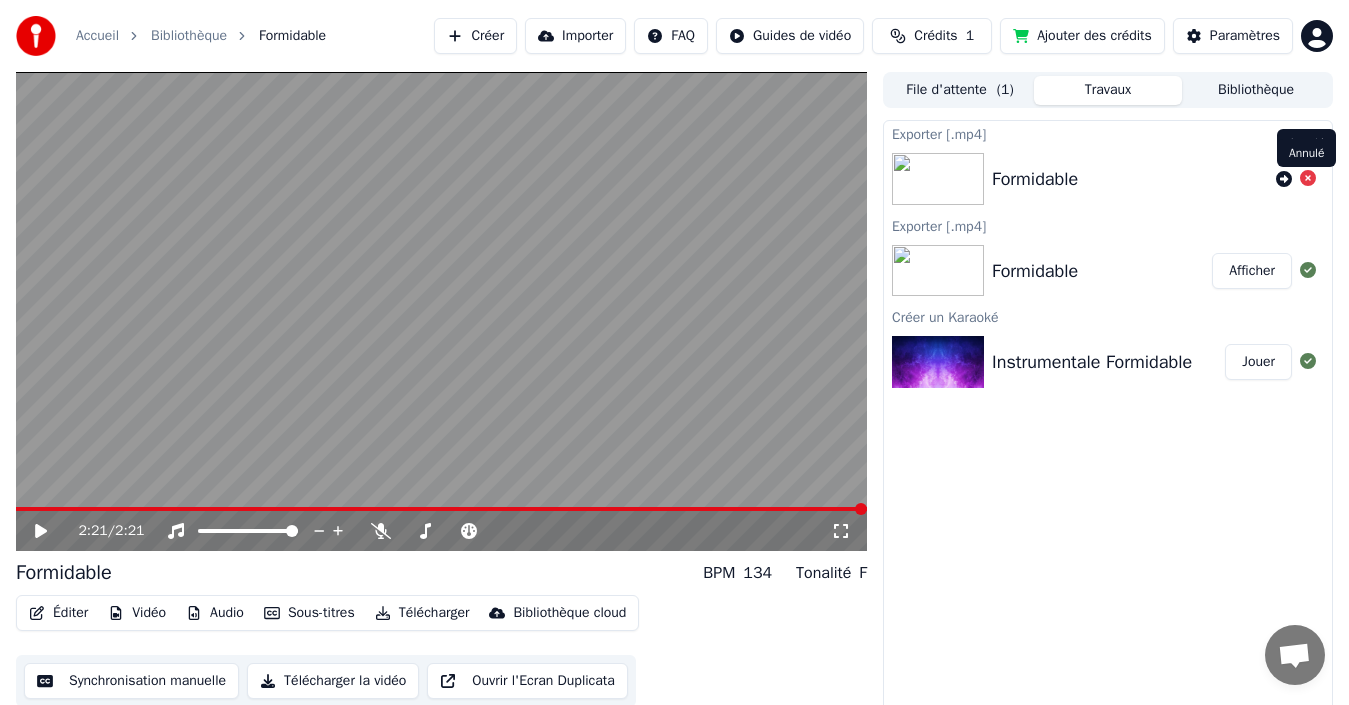 click 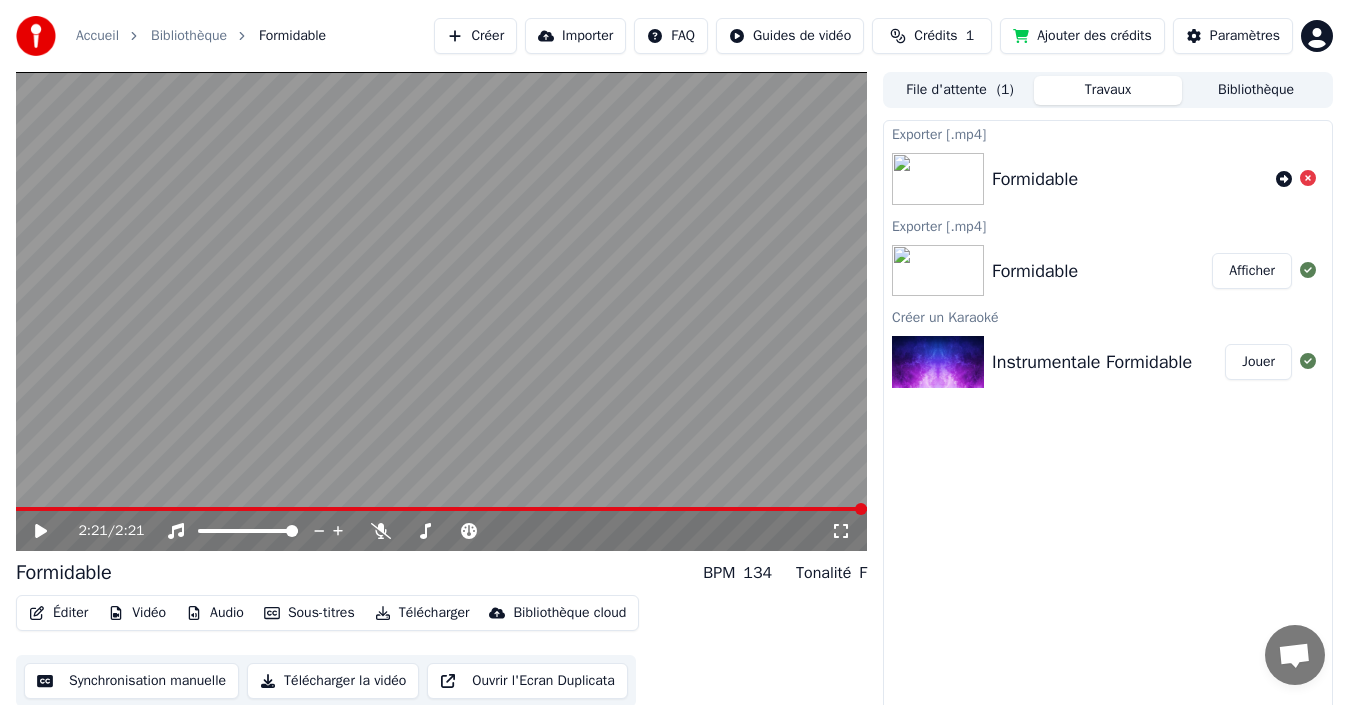 click on "Formidable" at bounding box center (1108, 179) 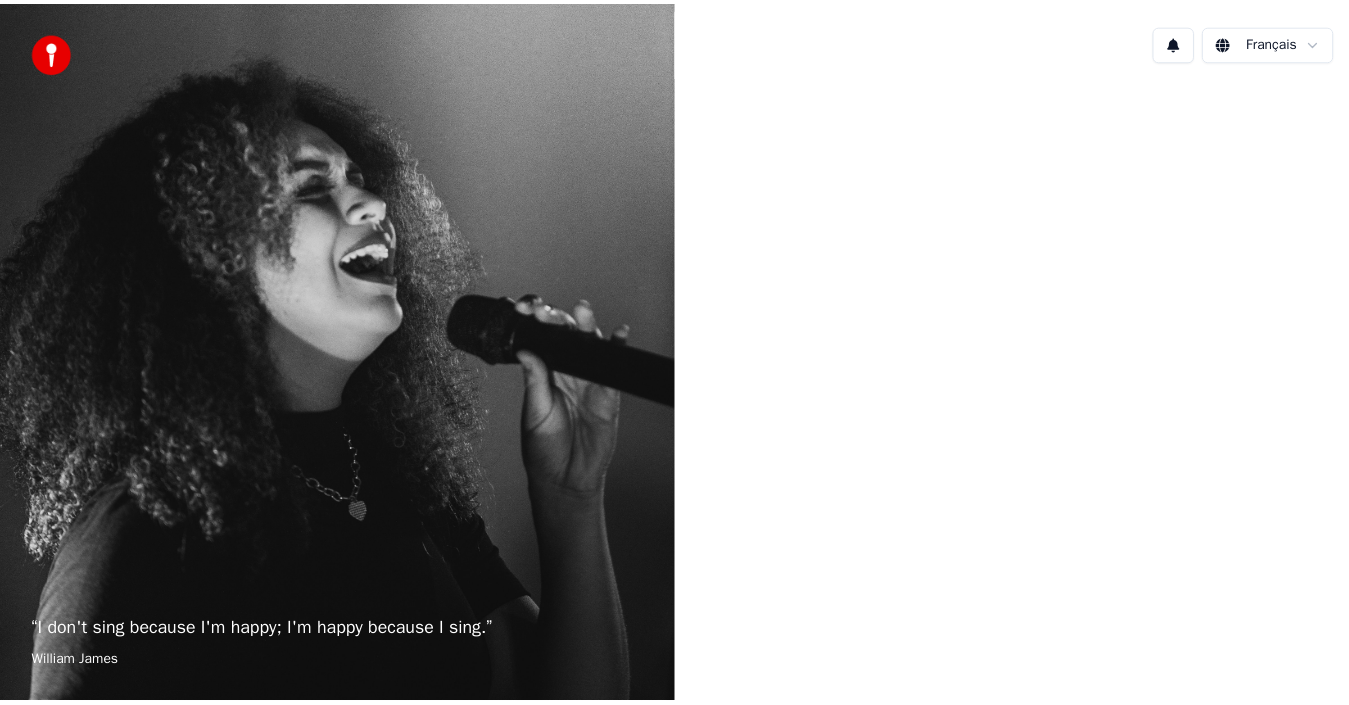 scroll, scrollTop: 0, scrollLeft: 0, axis: both 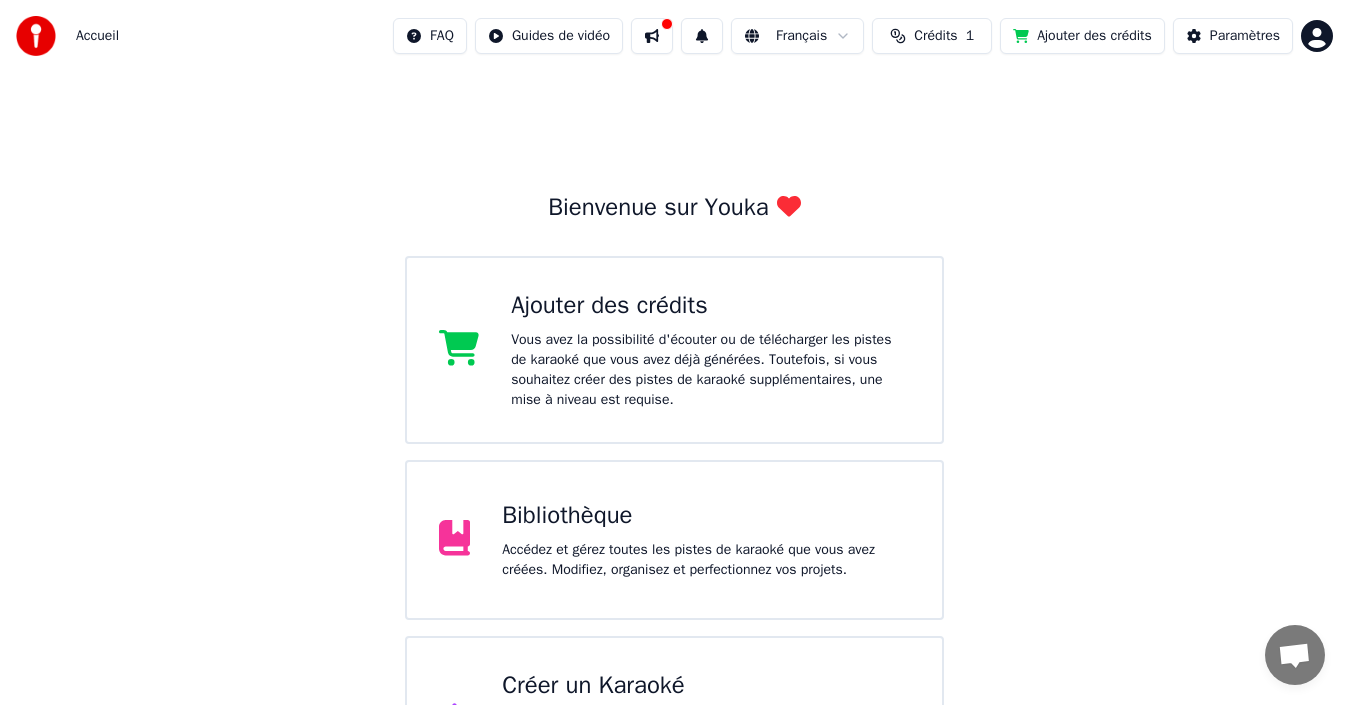 click on "Vous avez la possibilité d'écouter ou de télécharger les pistes de karaoké que vous avez déjà générées. Toutefois, si vous souhaitez créer des pistes de karaoké supplémentaires, une mise à niveau est requise." at bounding box center (710, 370) 